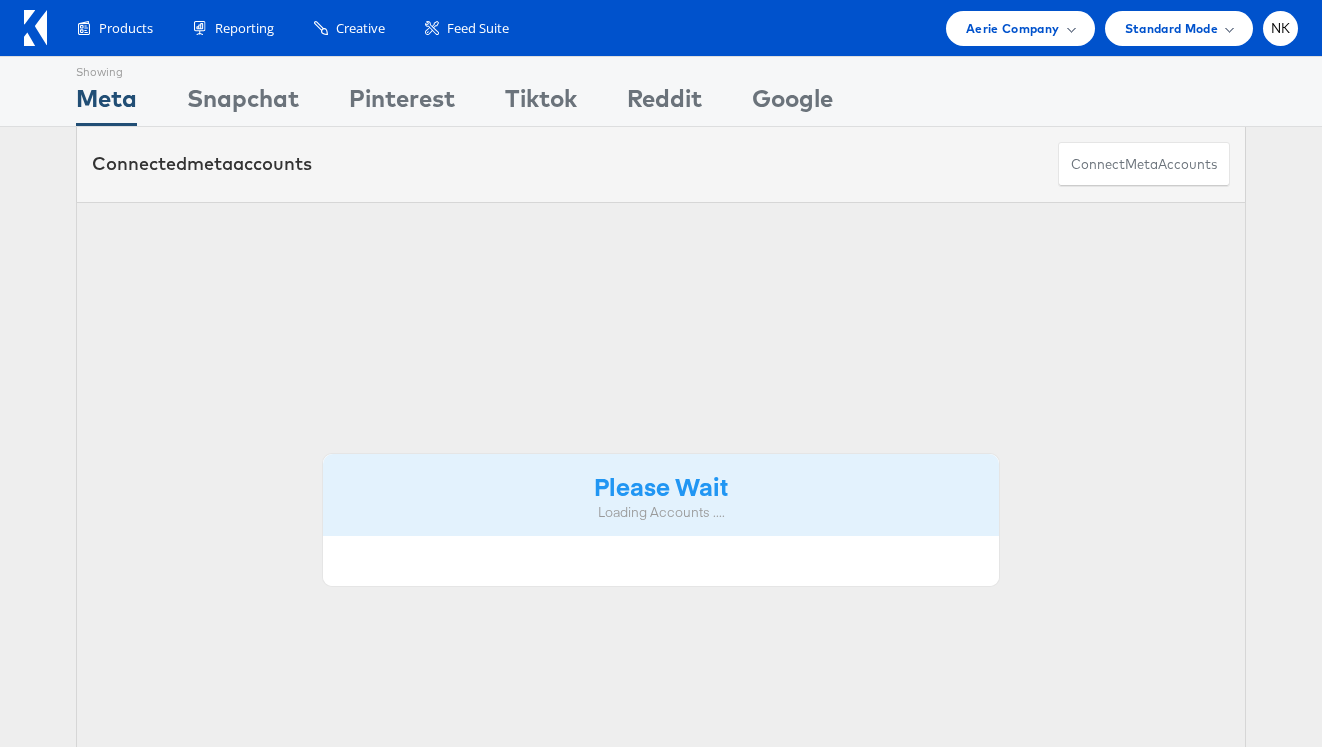 scroll, scrollTop: 0, scrollLeft: 0, axis: both 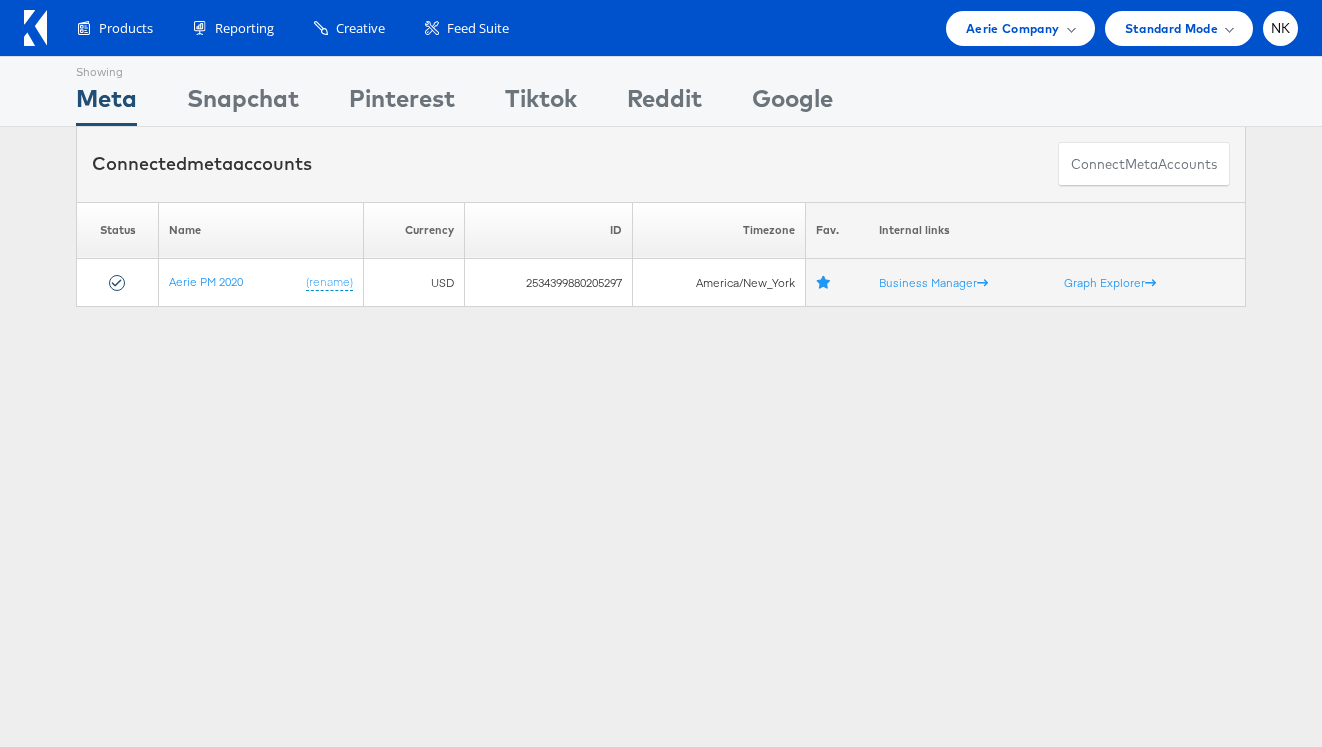click 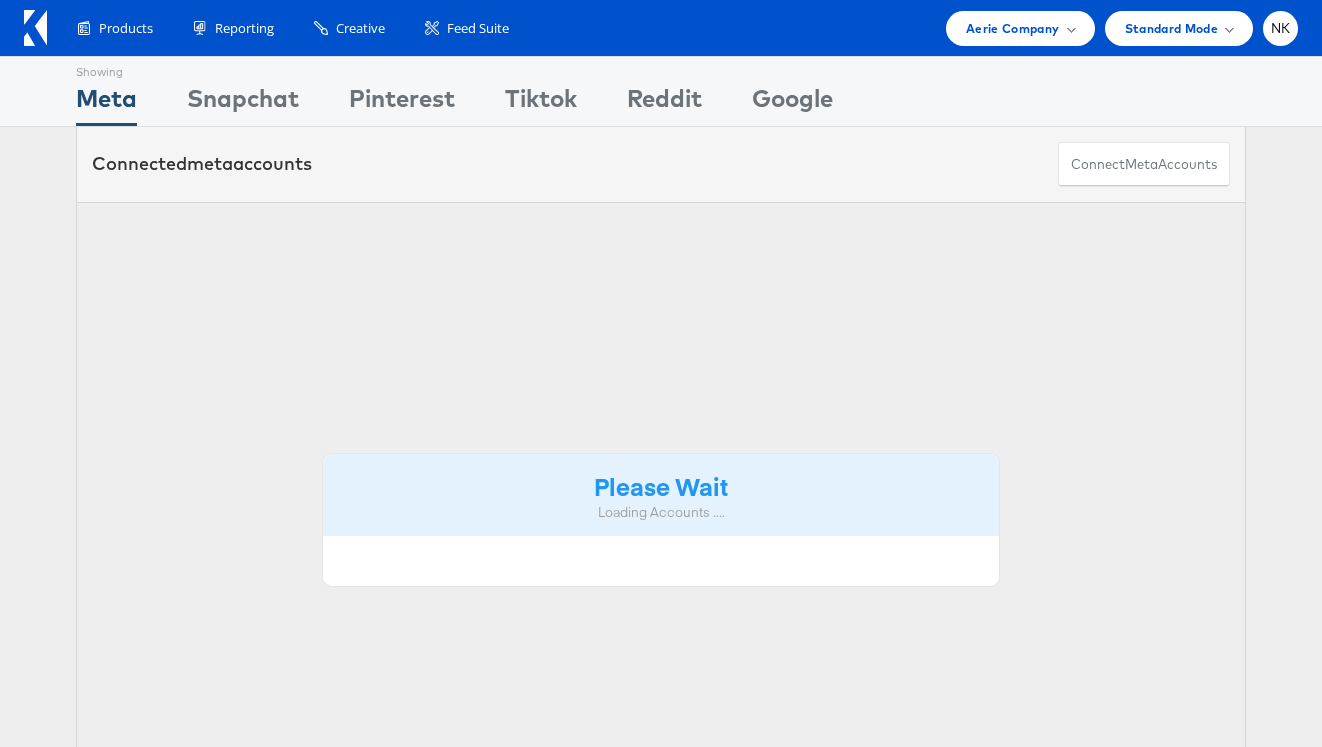 scroll, scrollTop: 0, scrollLeft: 0, axis: both 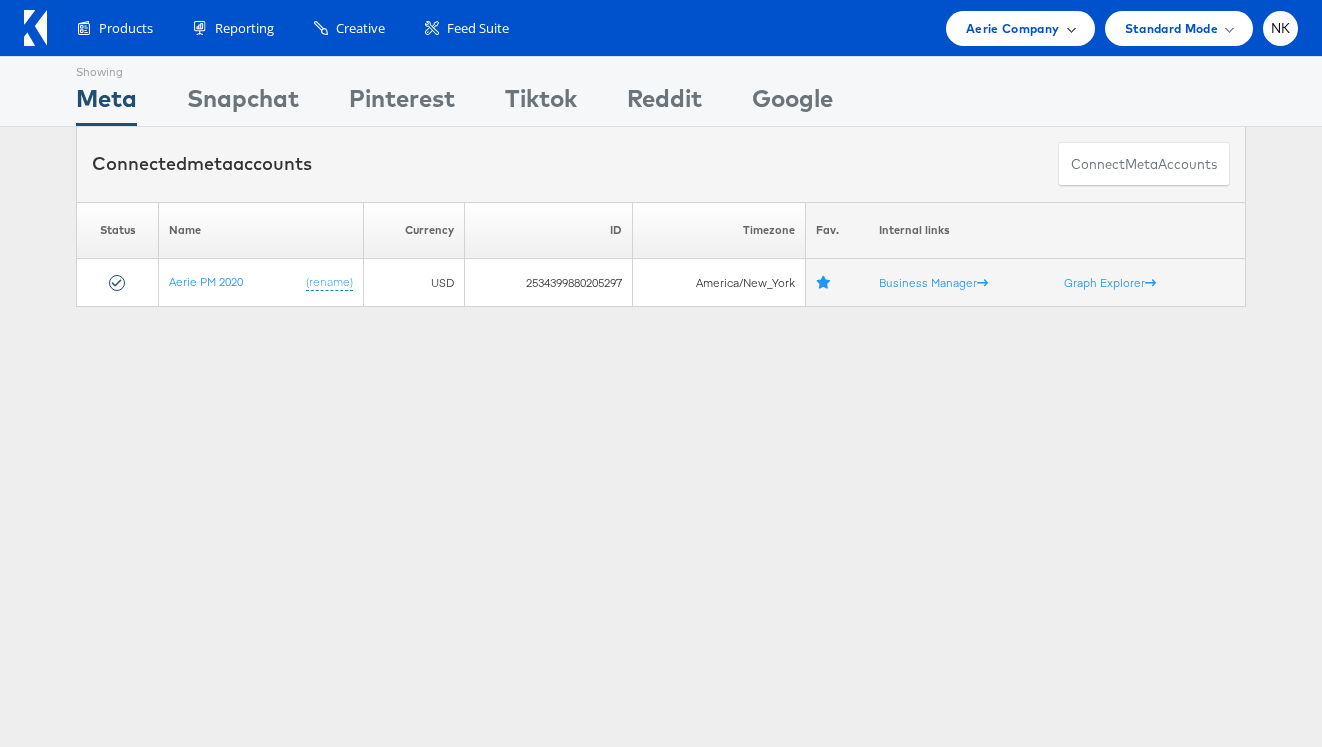 click on "Aerie Company" at bounding box center (1012, 28) 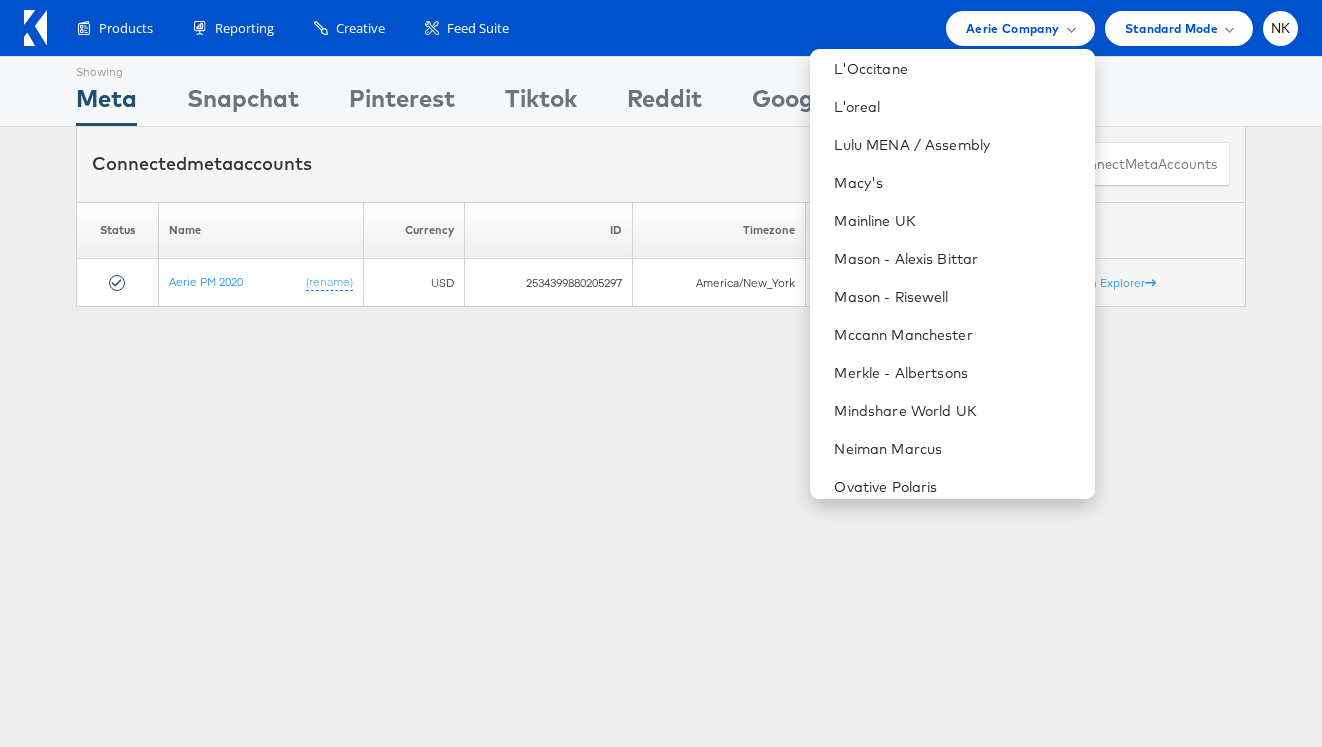 scroll, scrollTop: 1117, scrollLeft: 0, axis: vertical 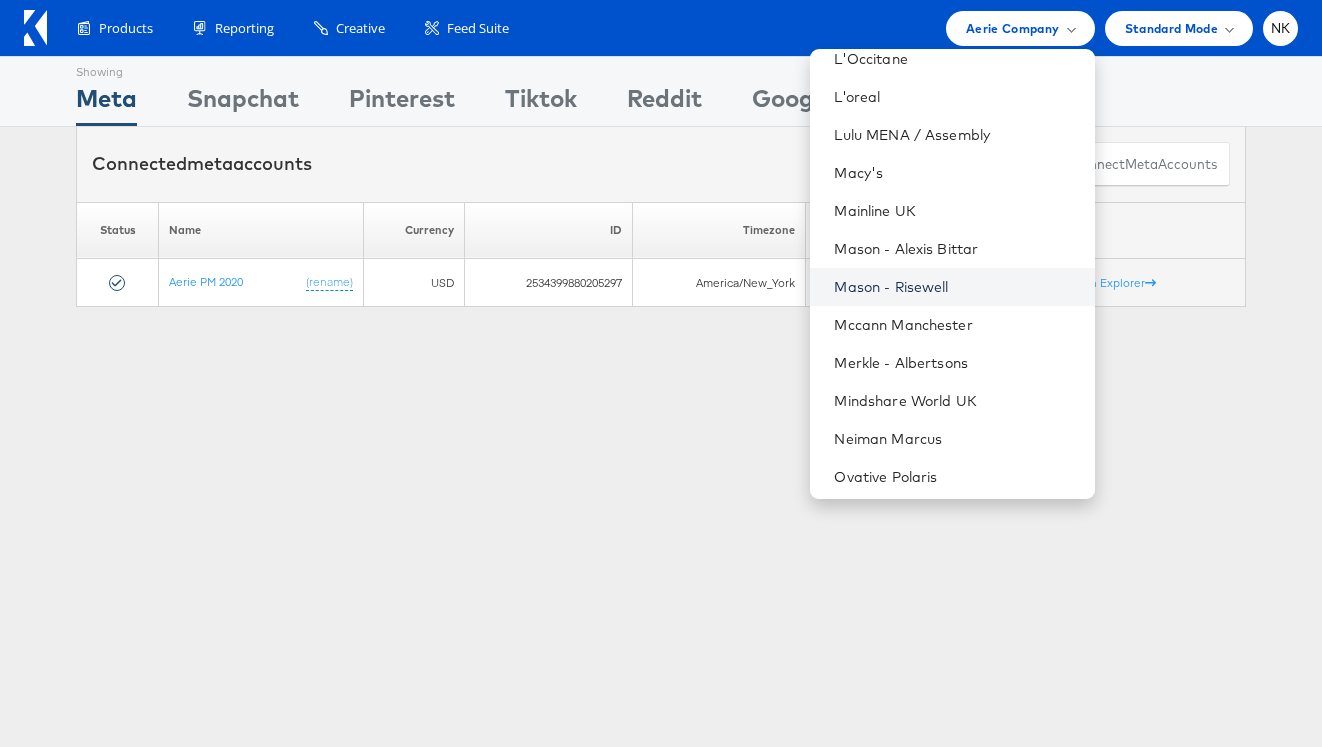 click on "Mason - Risewell" at bounding box center (956, 287) 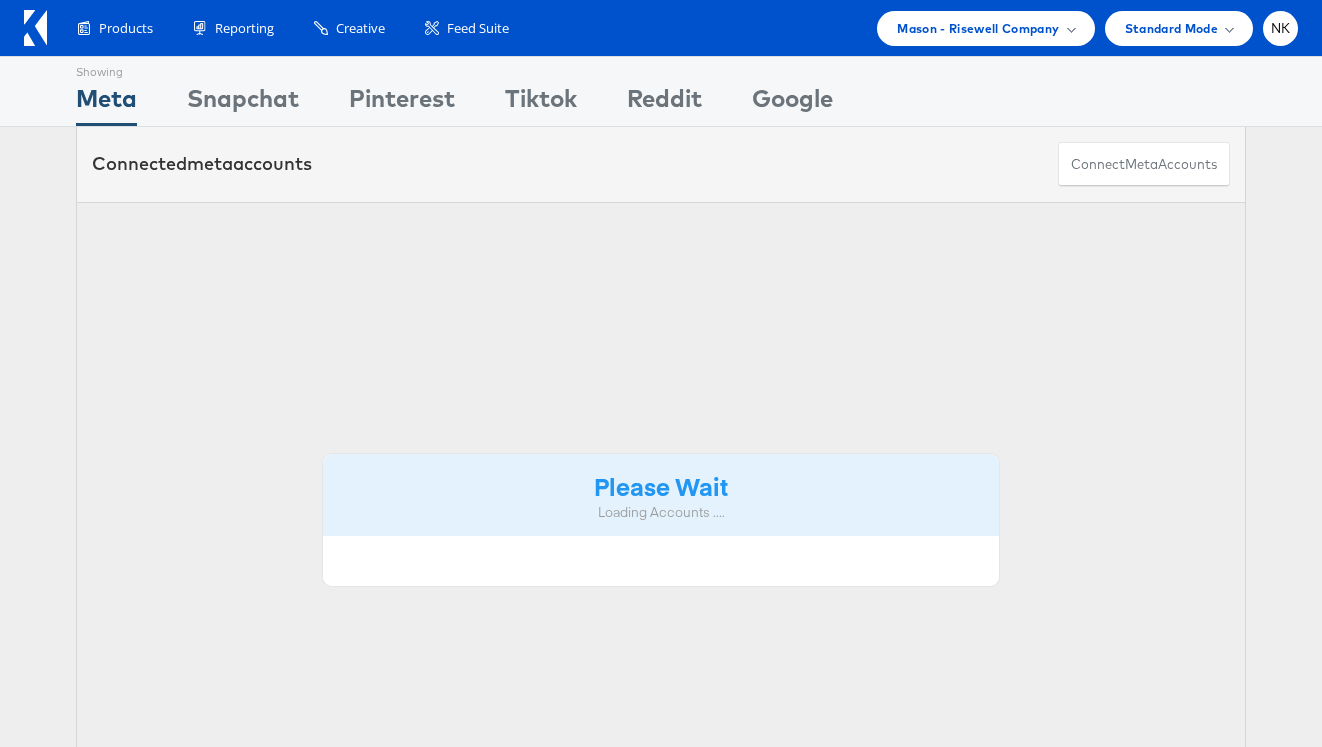scroll, scrollTop: 0, scrollLeft: 0, axis: both 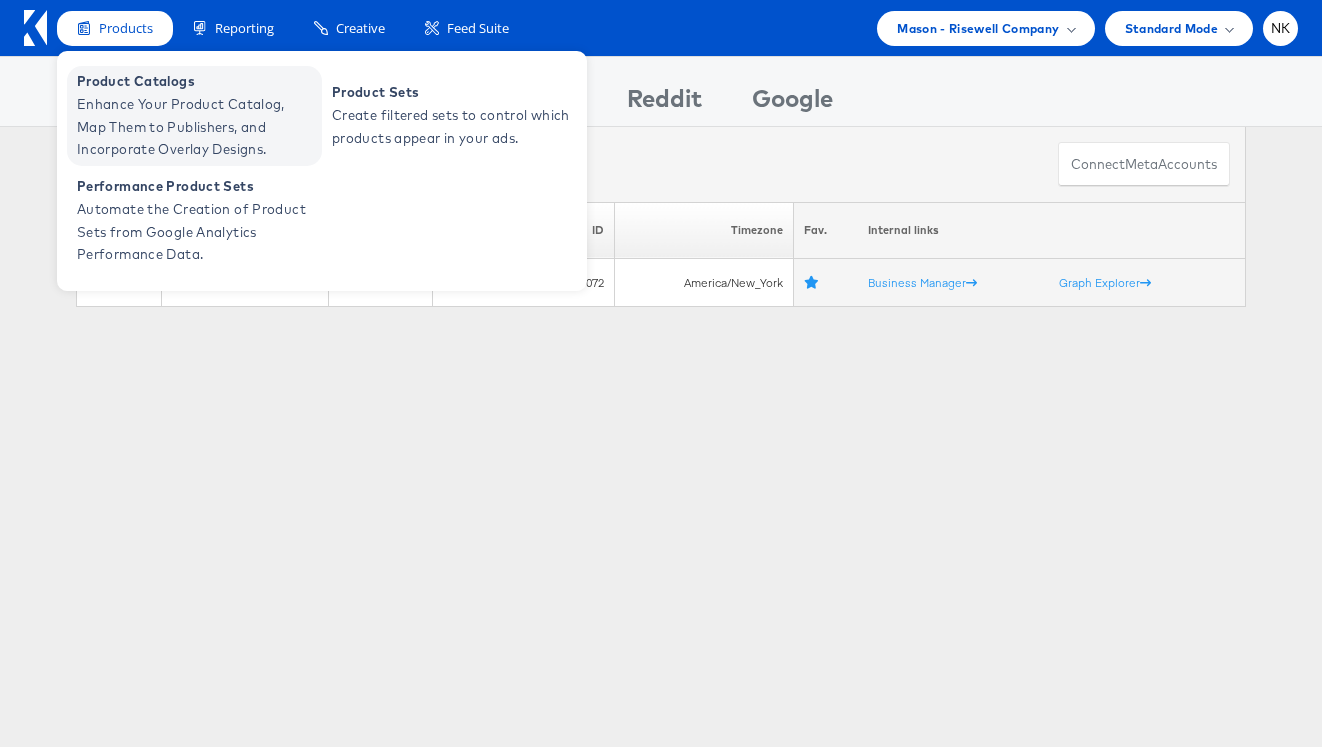 click on "Enhance Your Product Catalog, Map Them to Publishers, and Incorporate Overlay Designs." at bounding box center (197, 127) 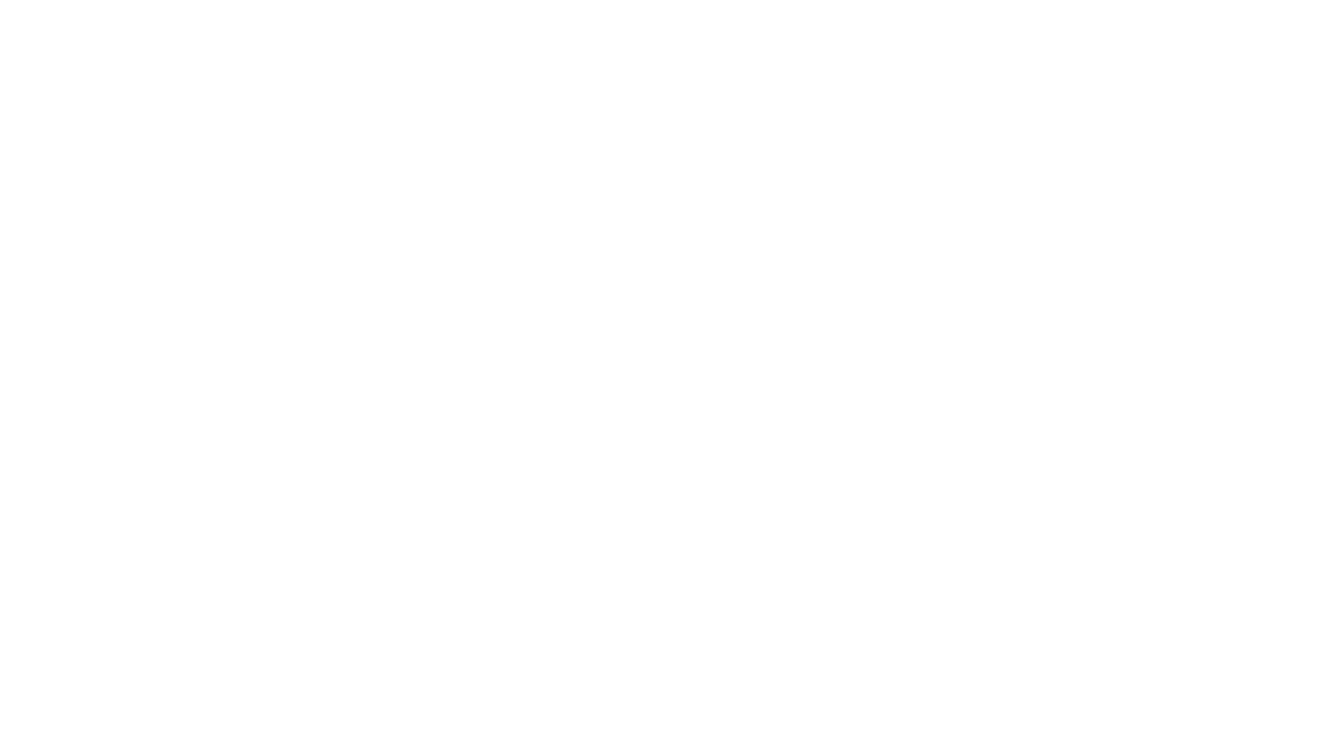 scroll, scrollTop: 0, scrollLeft: 0, axis: both 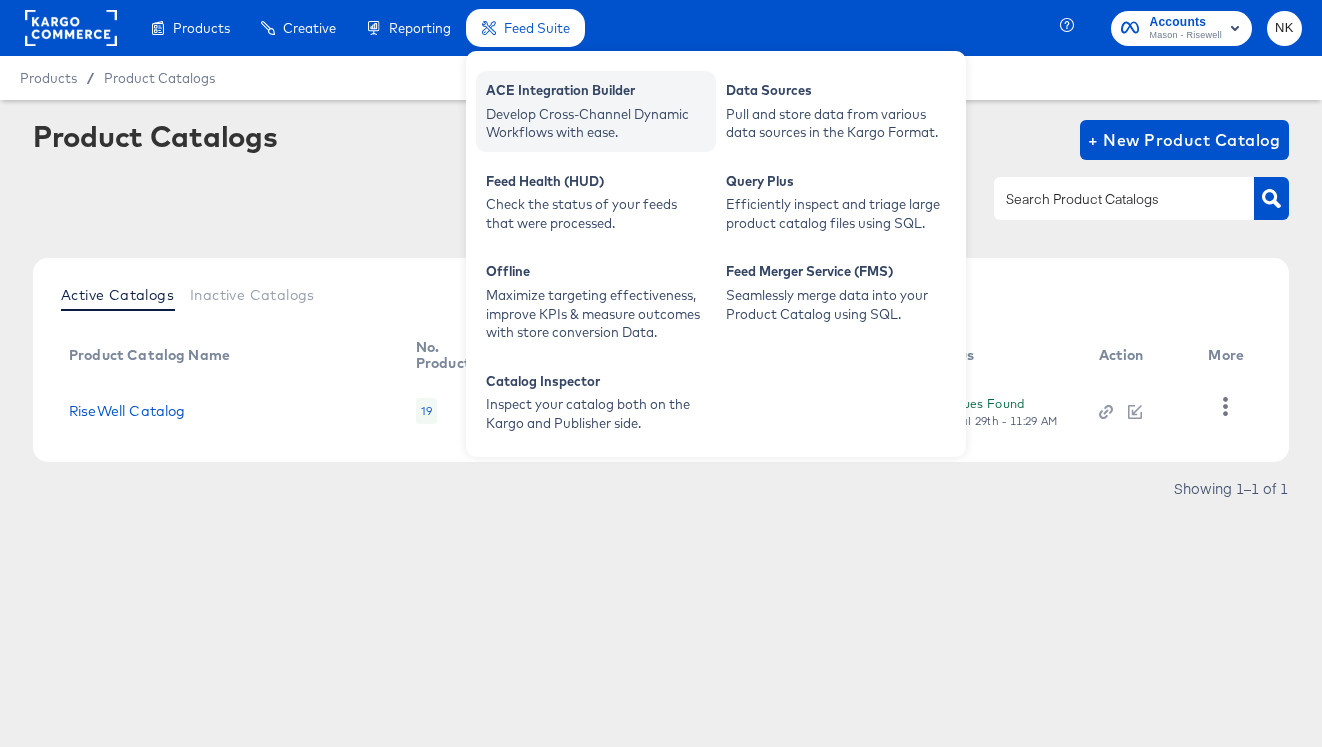 click on "ACE Integration Builder" at bounding box center [596, 93] 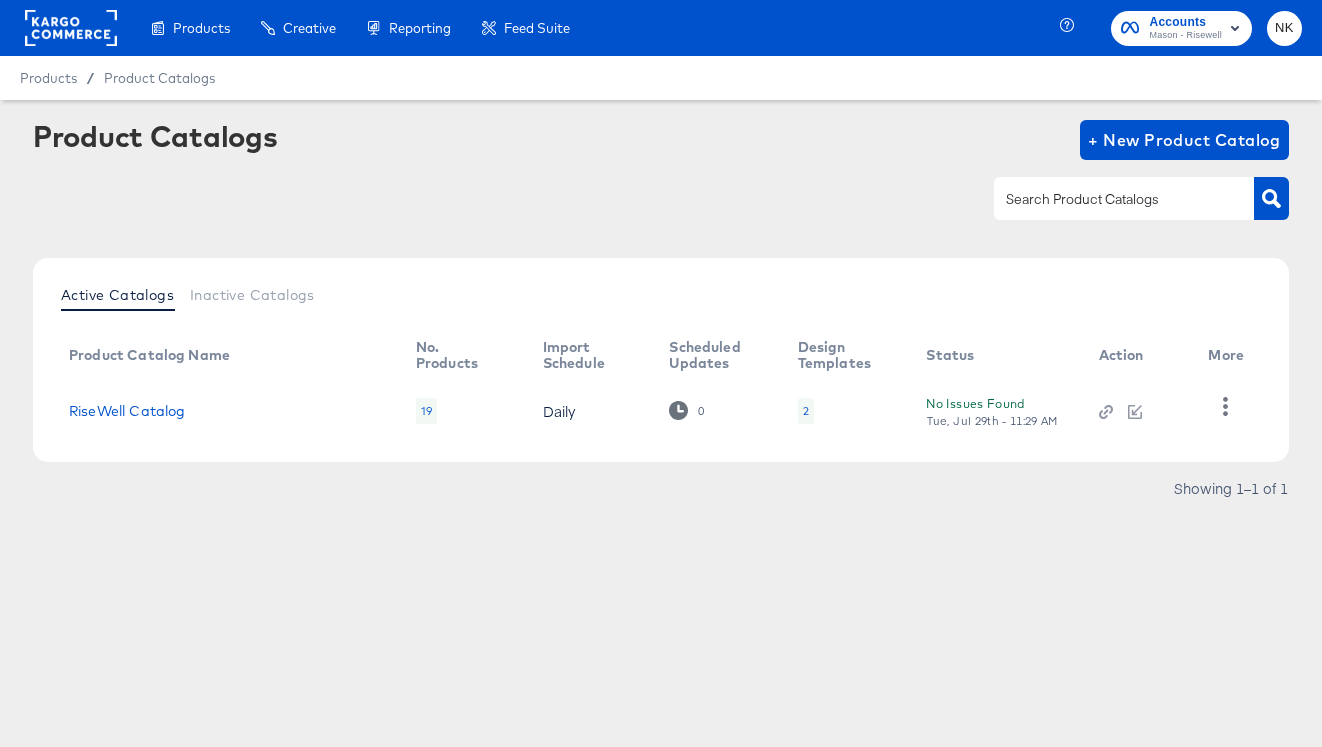 click 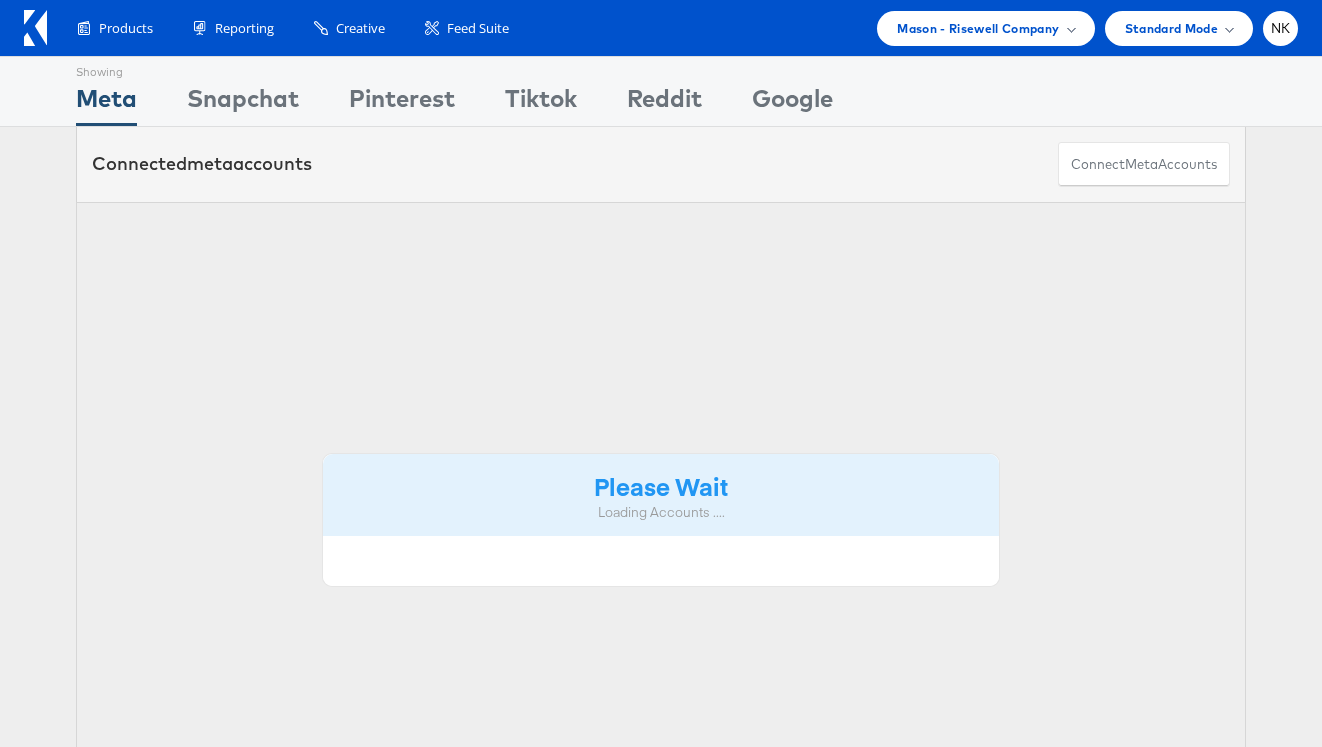 scroll, scrollTop: 0, scrollLeft: 0, axis: both 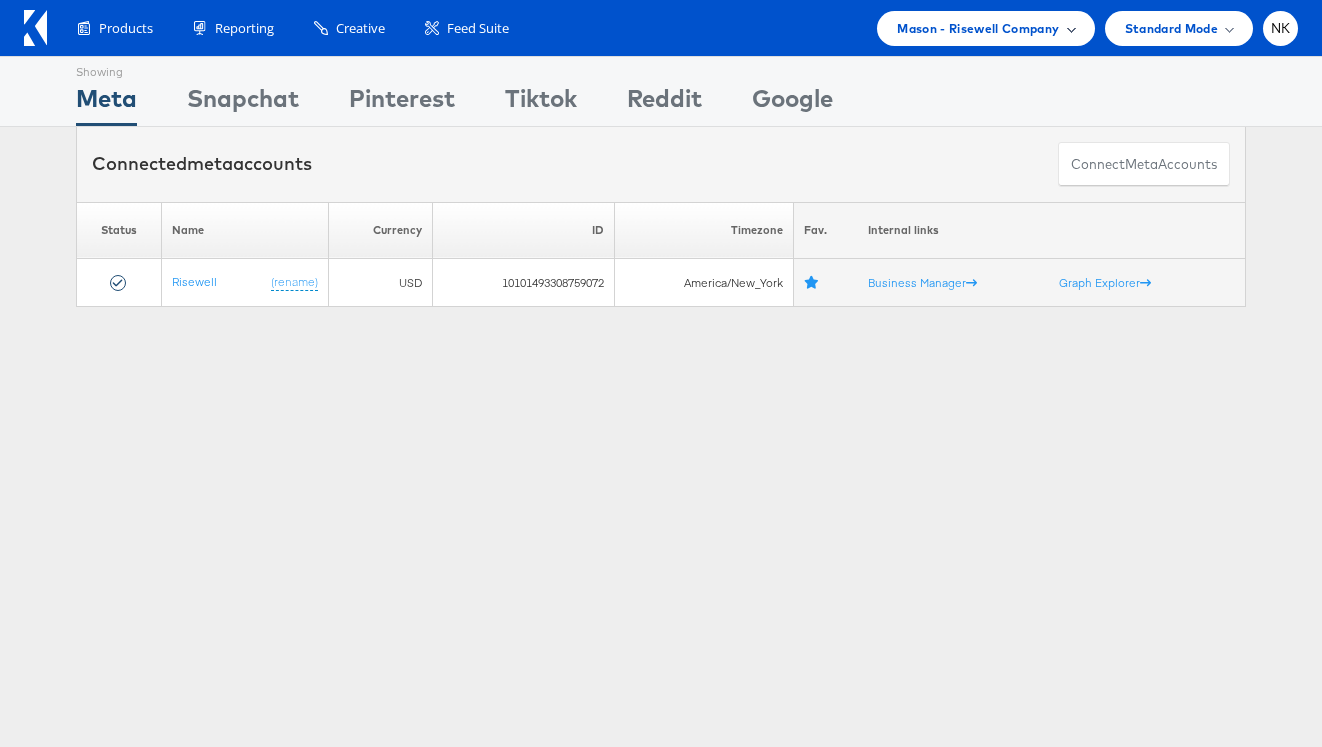 click on "Mason - Risewell Company" at bounding box center [978, 28] 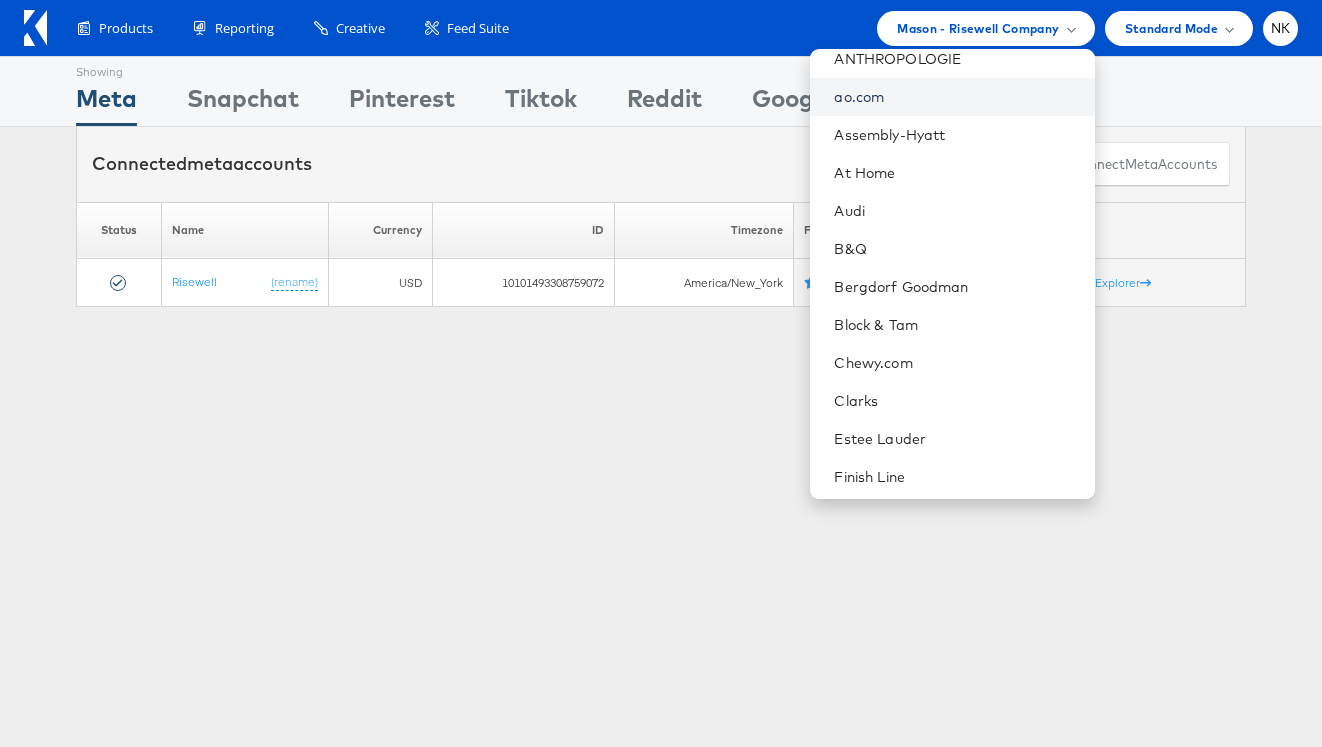 scroll, scrollTop: 194, scrollLeft: 0, axis: vertical 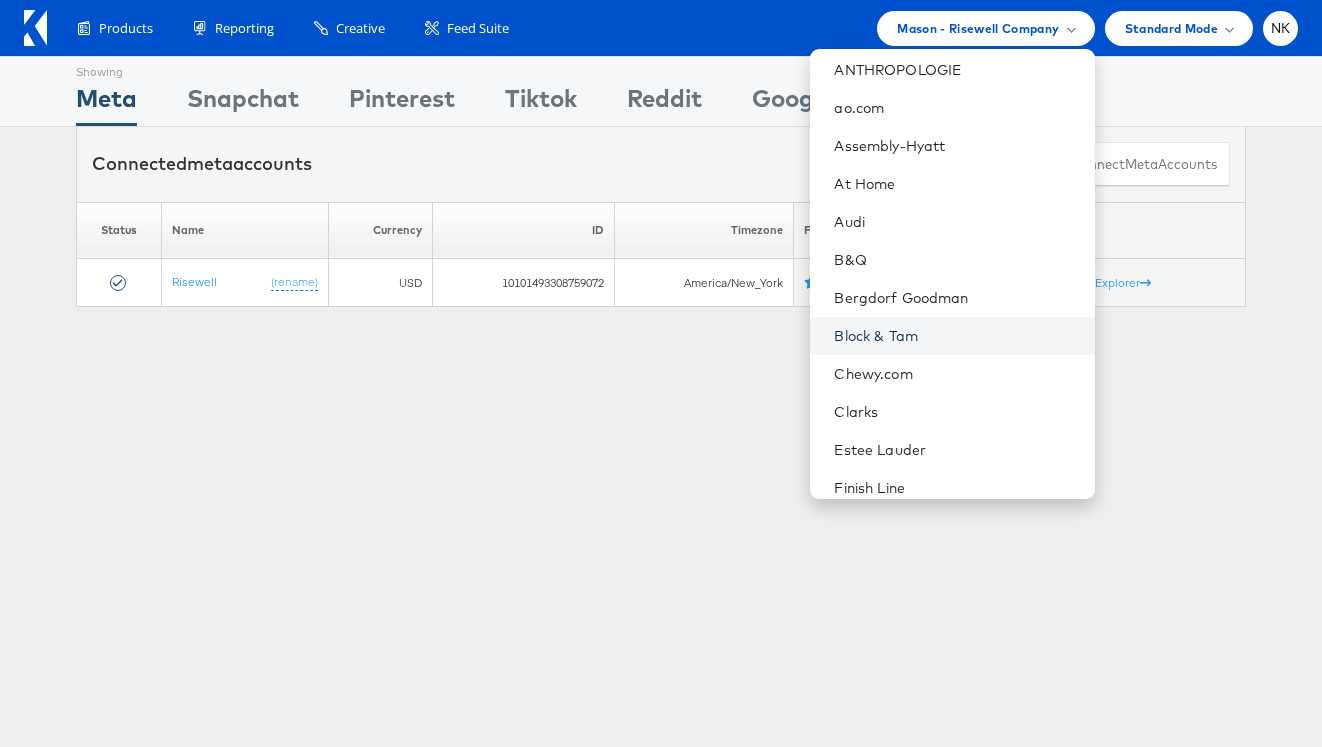 click on "Block & Tam" at bounding box center [956, 336] 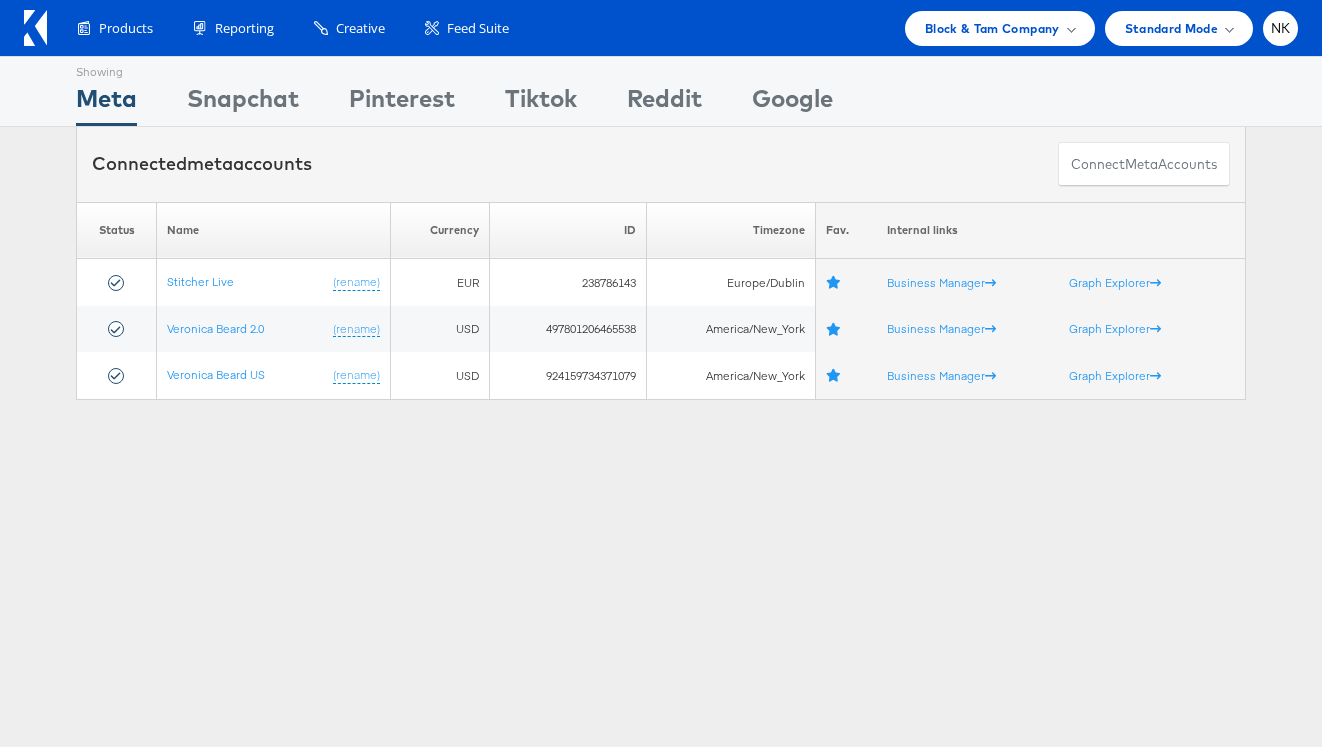 scroll, scrollTop: 0, scrollLeft: 0, axis: both 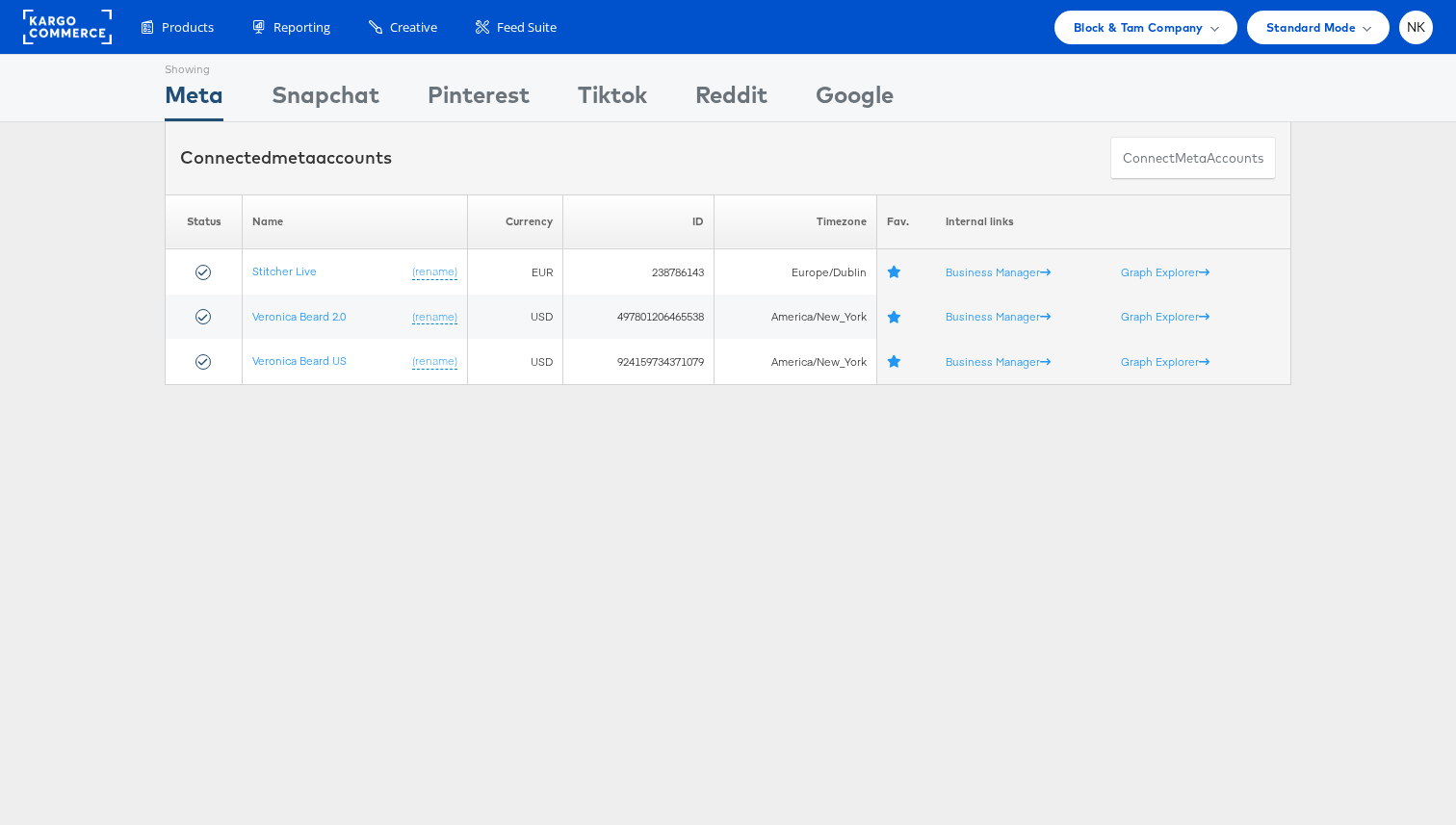 click 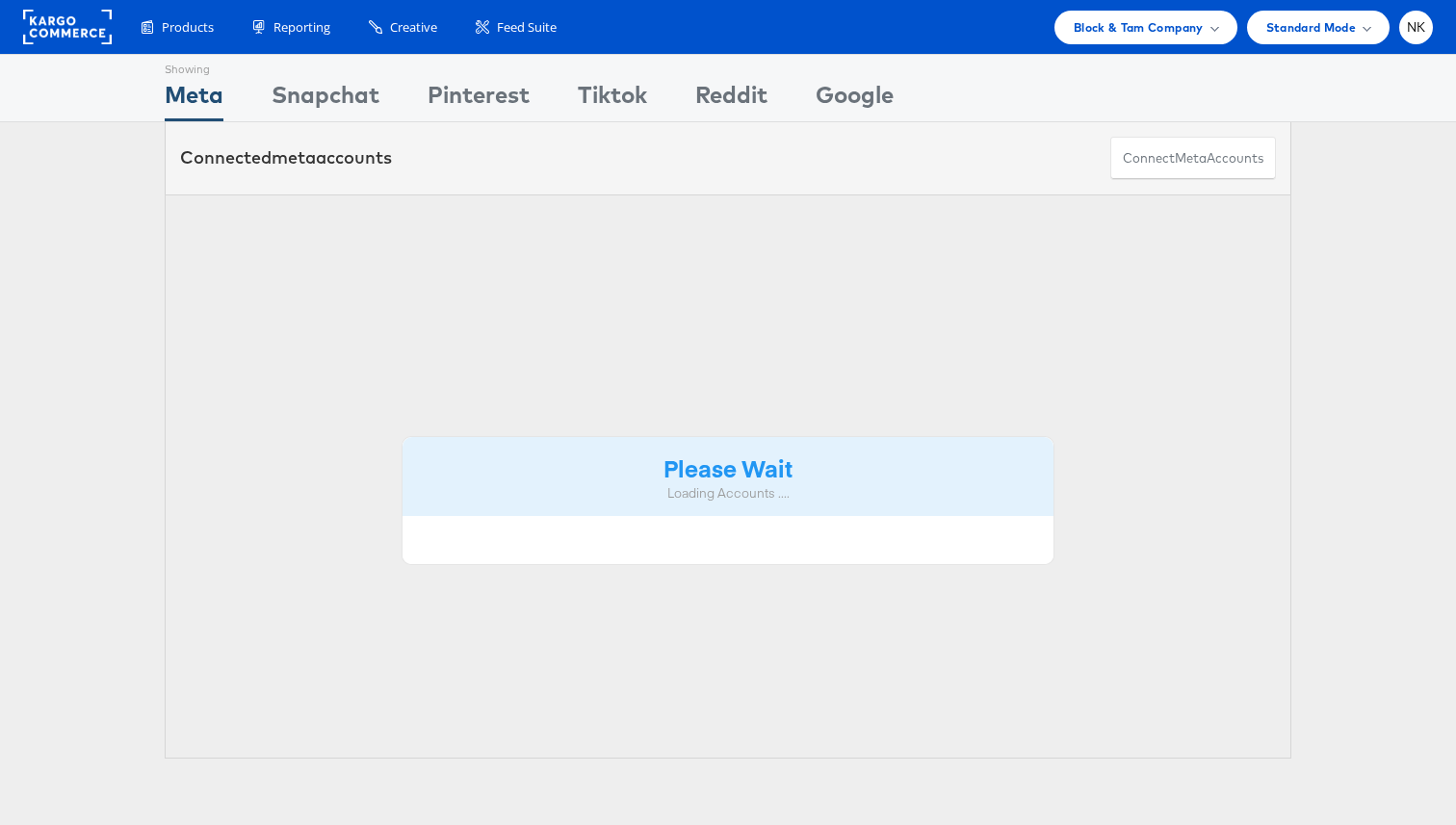 scroll, scrollTop: 0, scrollLeft: 0, axis: both 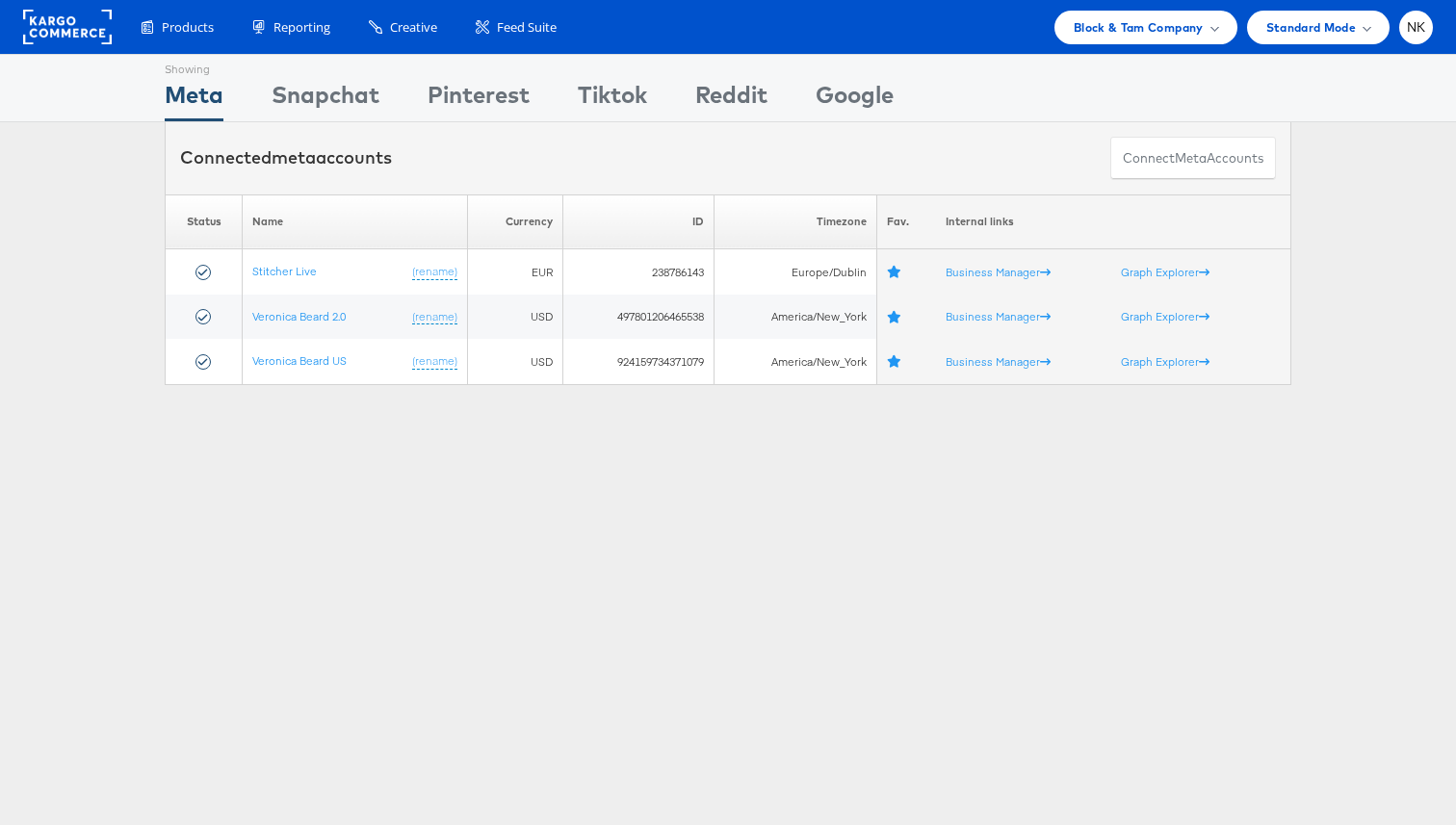 click 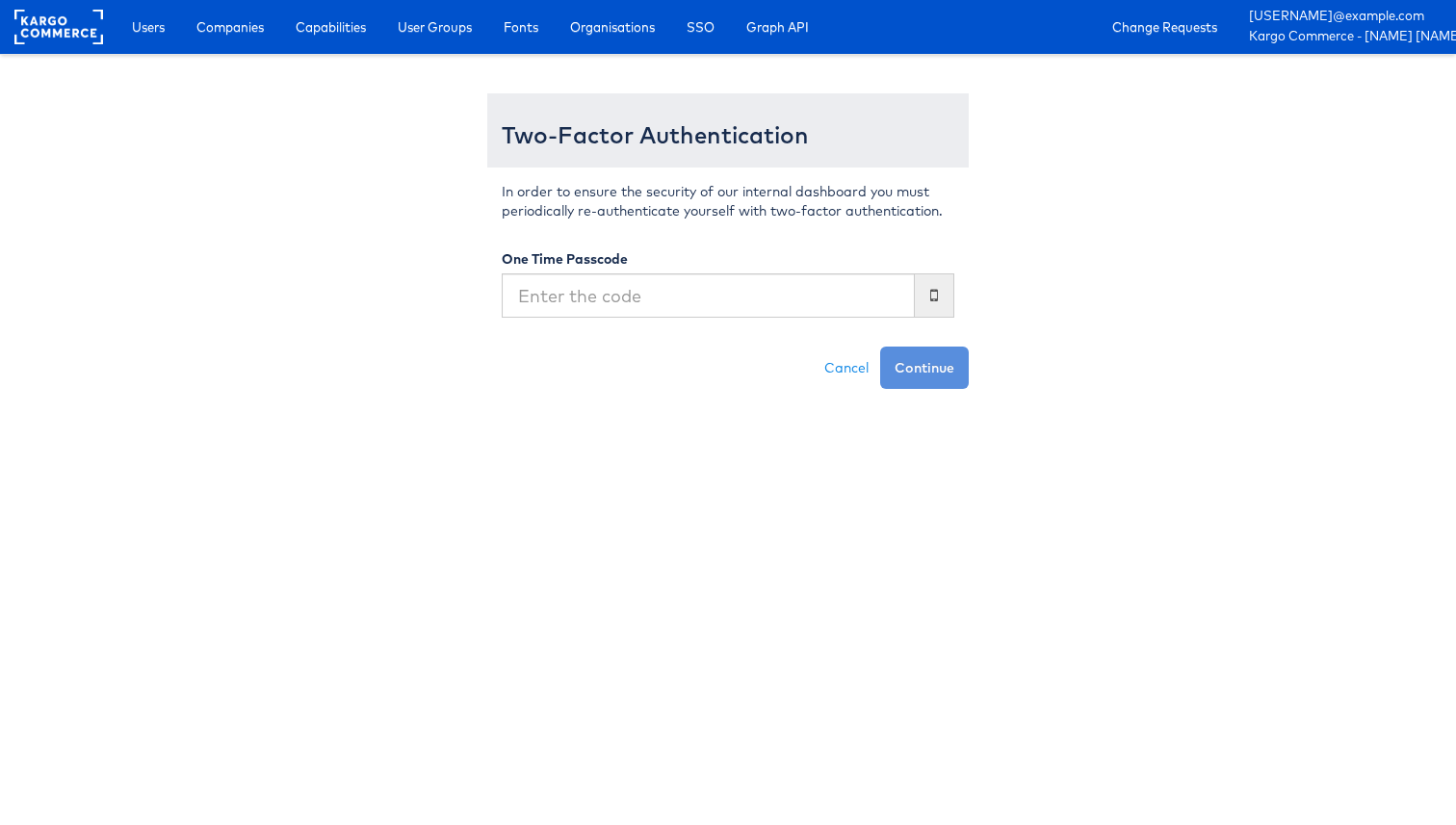 scroll, scrollTop: 0, scrollLeft: 0, axis: both 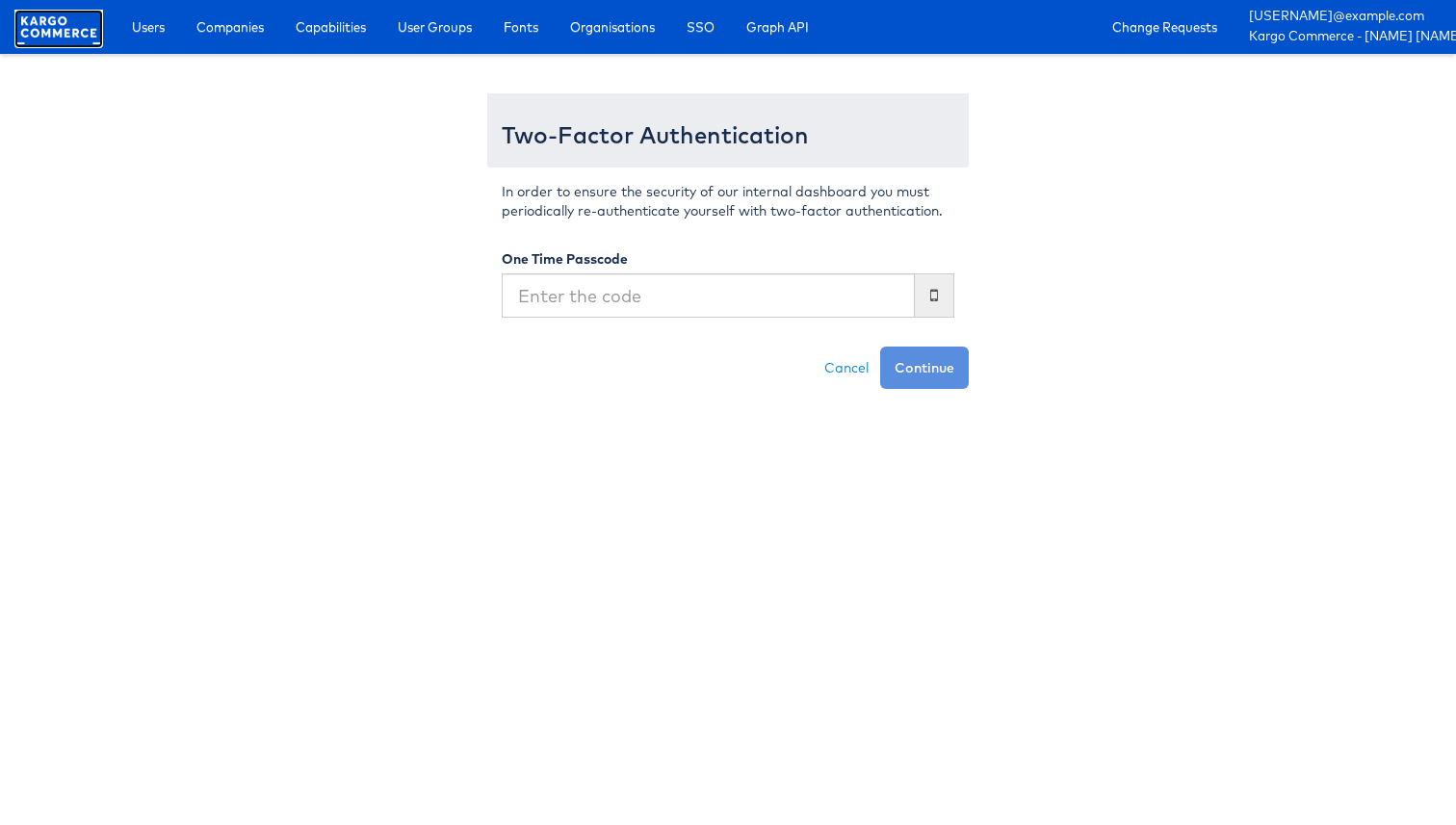 click 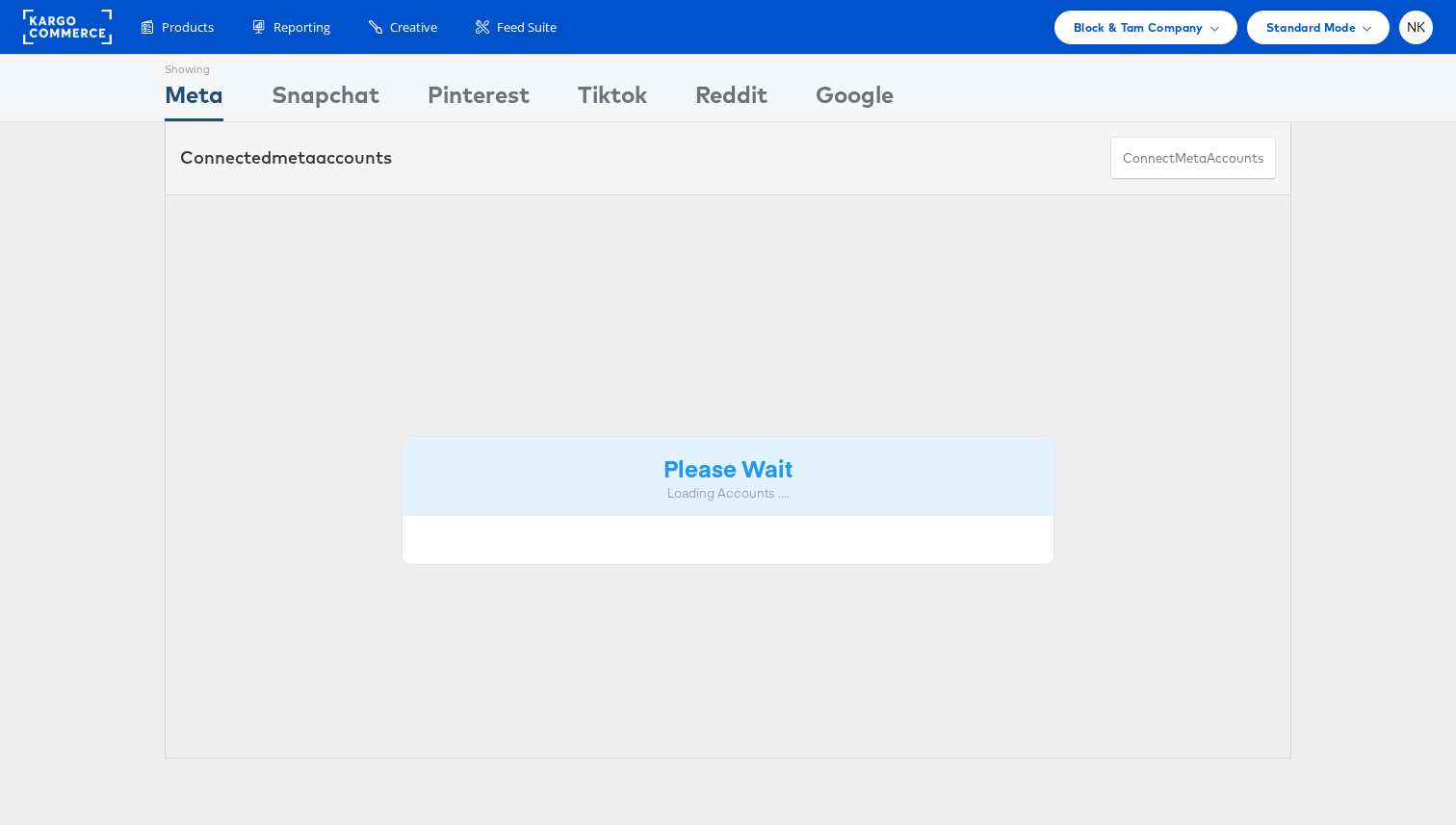 scroll, scrollTop: 0, scrollLeft: 0, axis: both 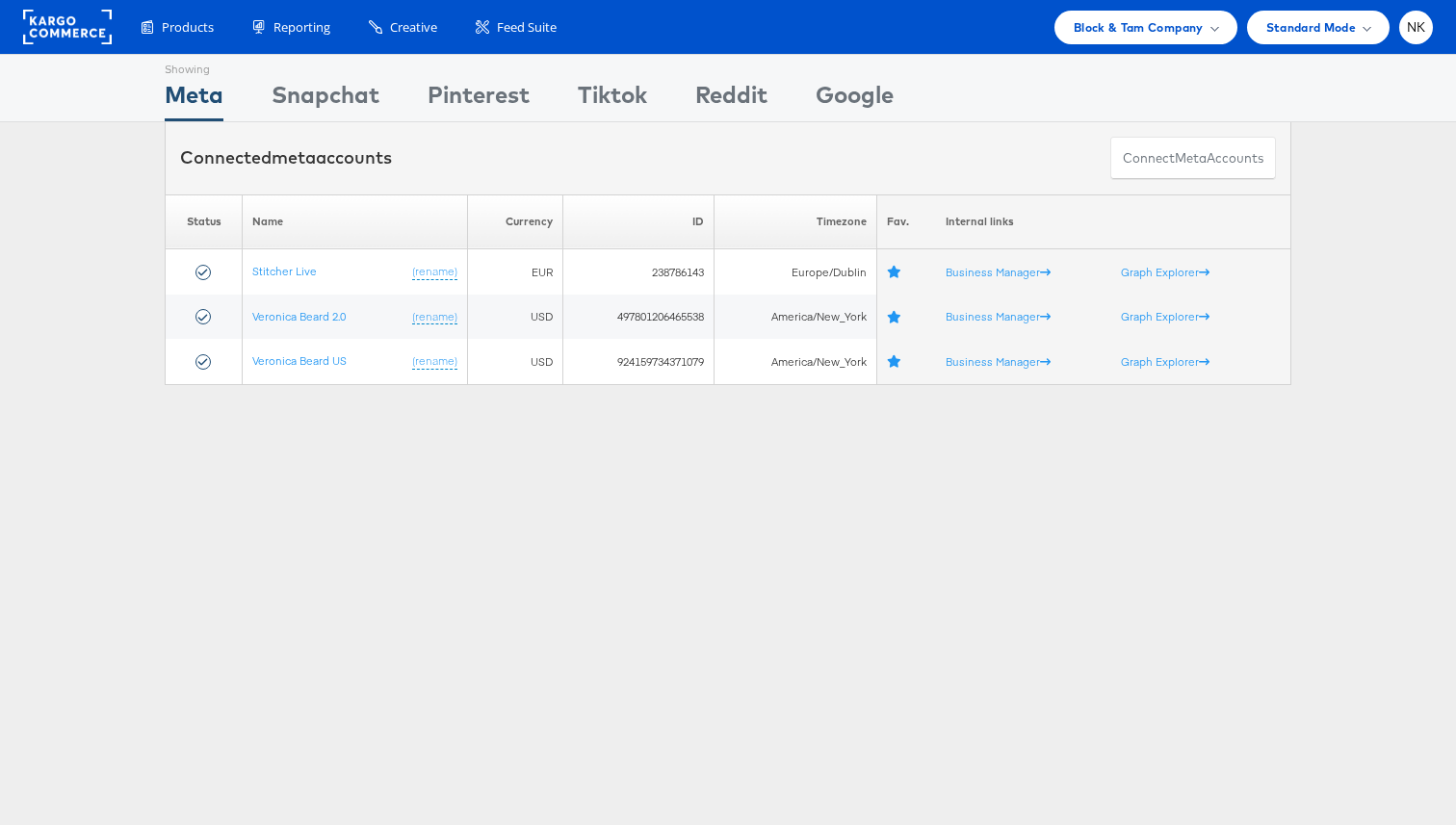 click 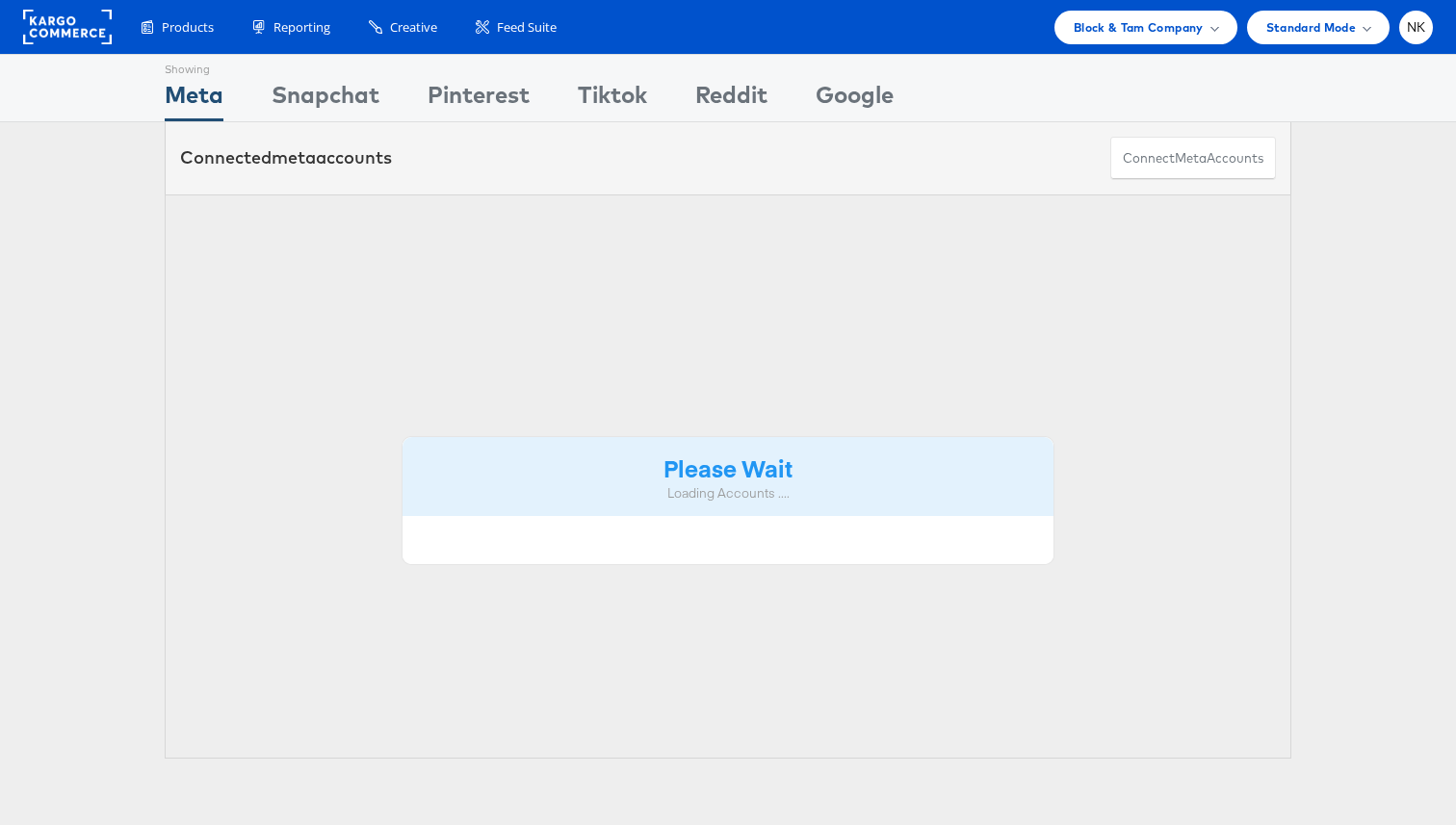 scroll, scrollTop: 0, scrollLeft: 0, axis: both 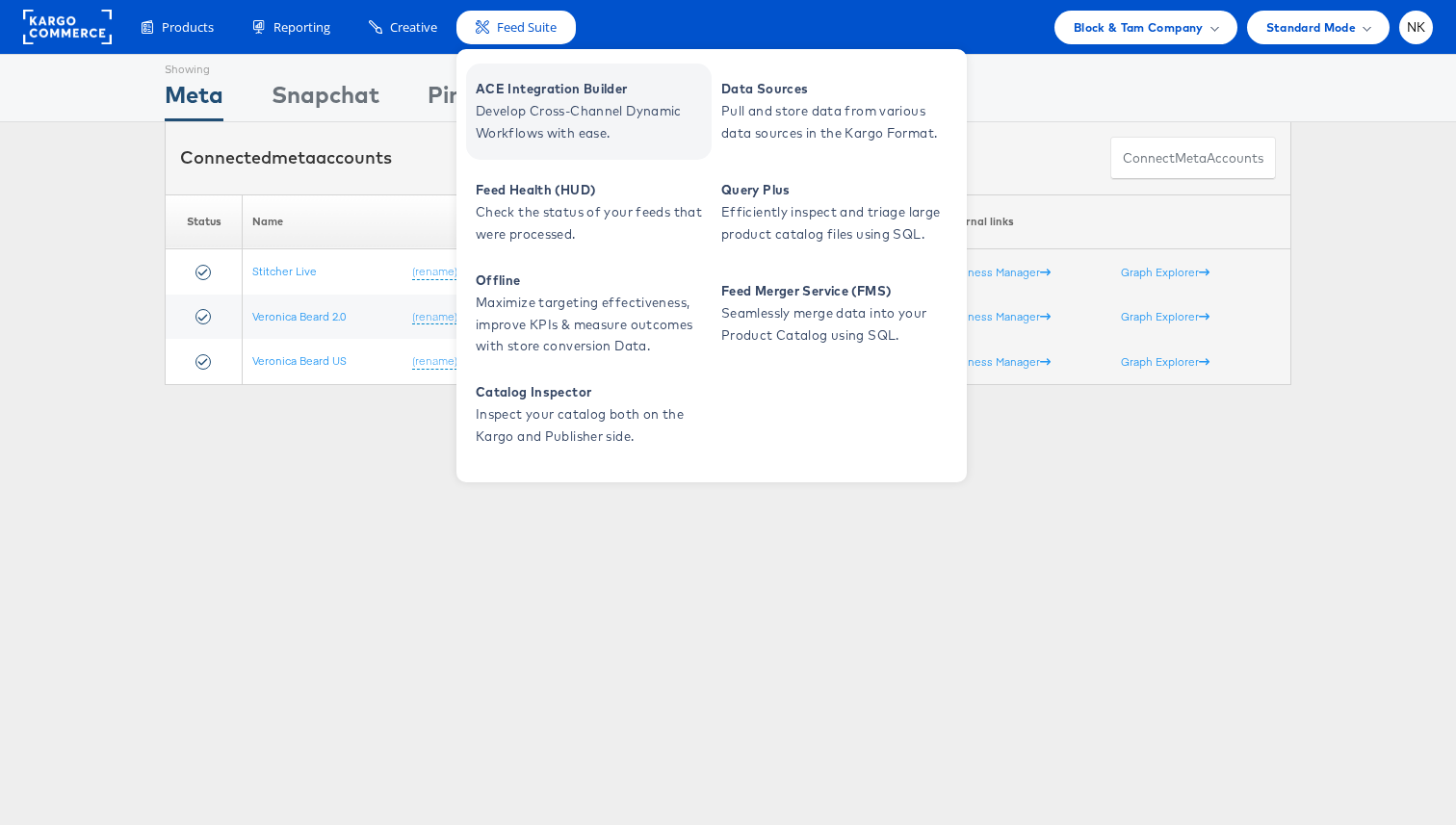 click on "ACE Integration Builder" at bounding box center (591, 89) 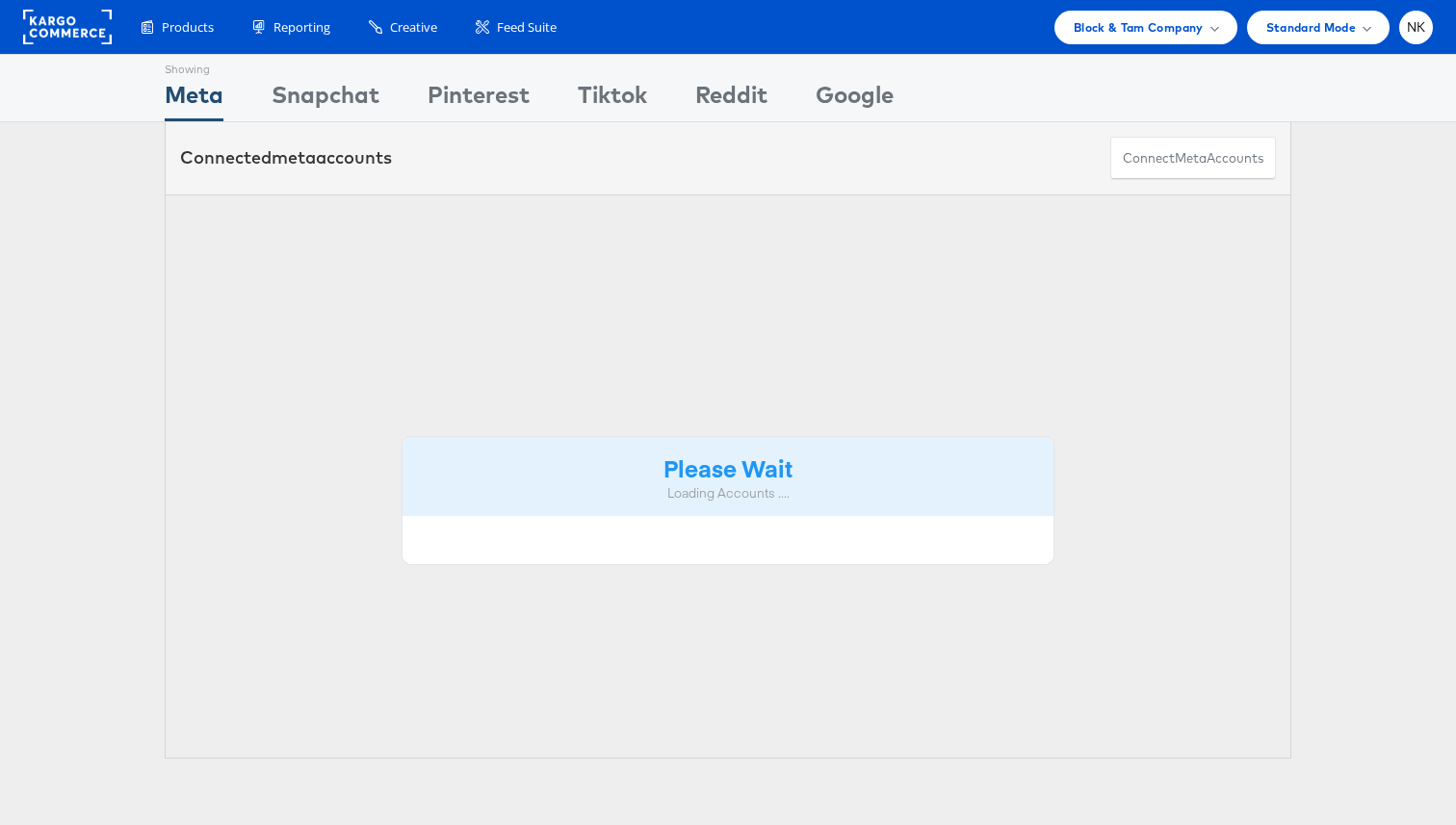 scroll, scrollTop: 0, scrollLeft: 0, axis: both 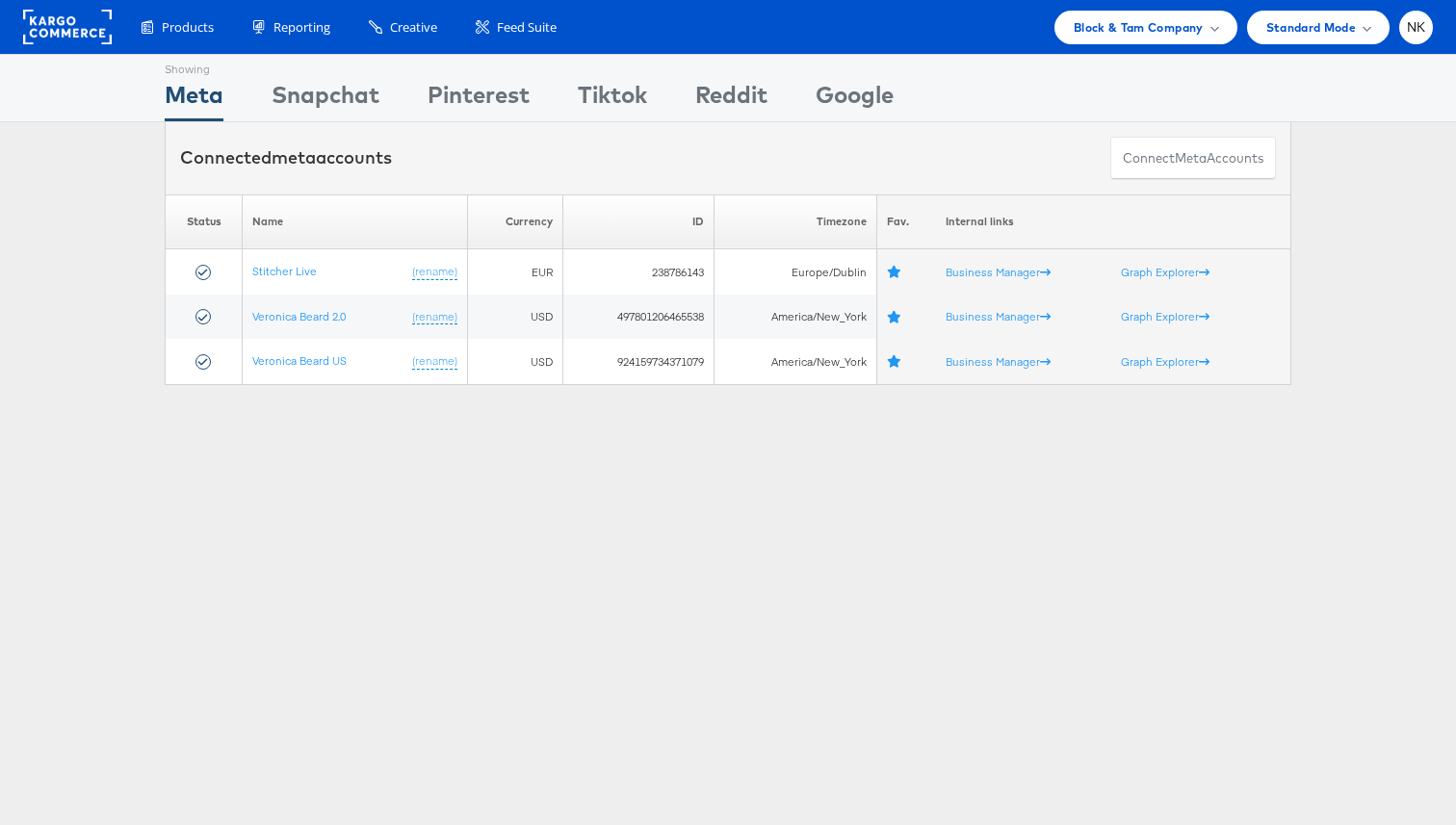 click 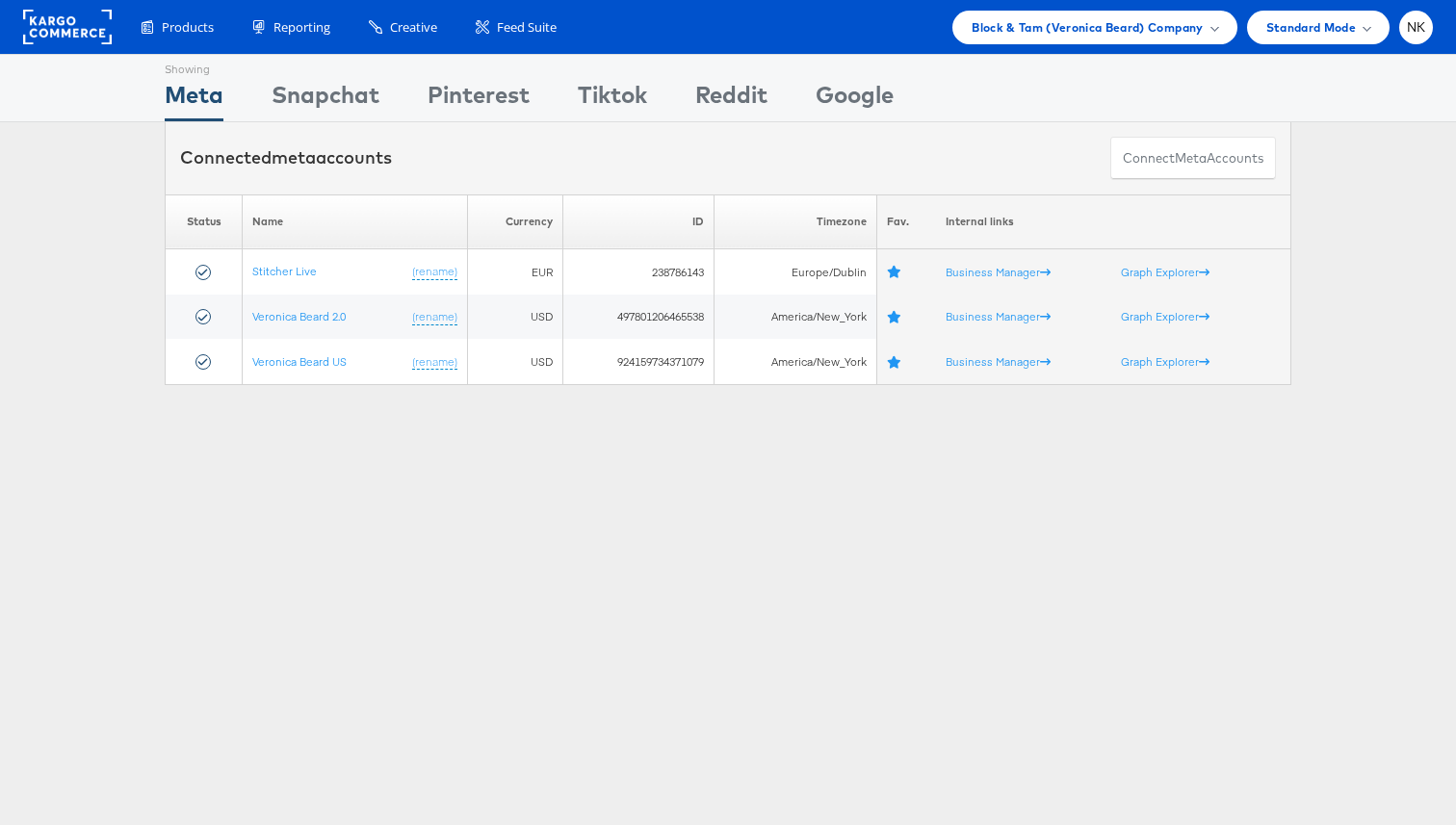 scroll, scrollTop: 0, scrollLeft: 0, axis: both 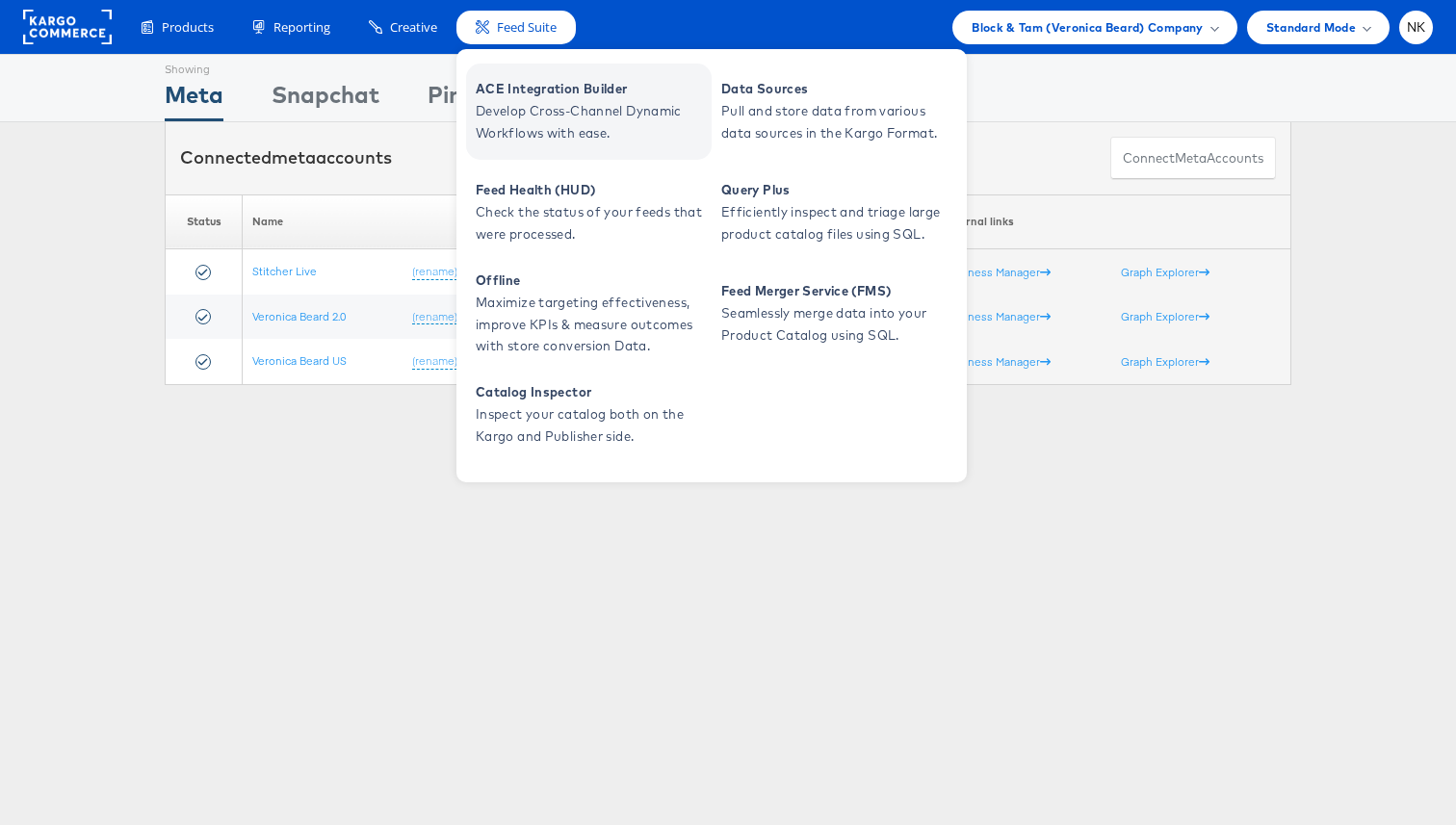 click on "ACE Integration Builder" at bounding box center [591, 89] 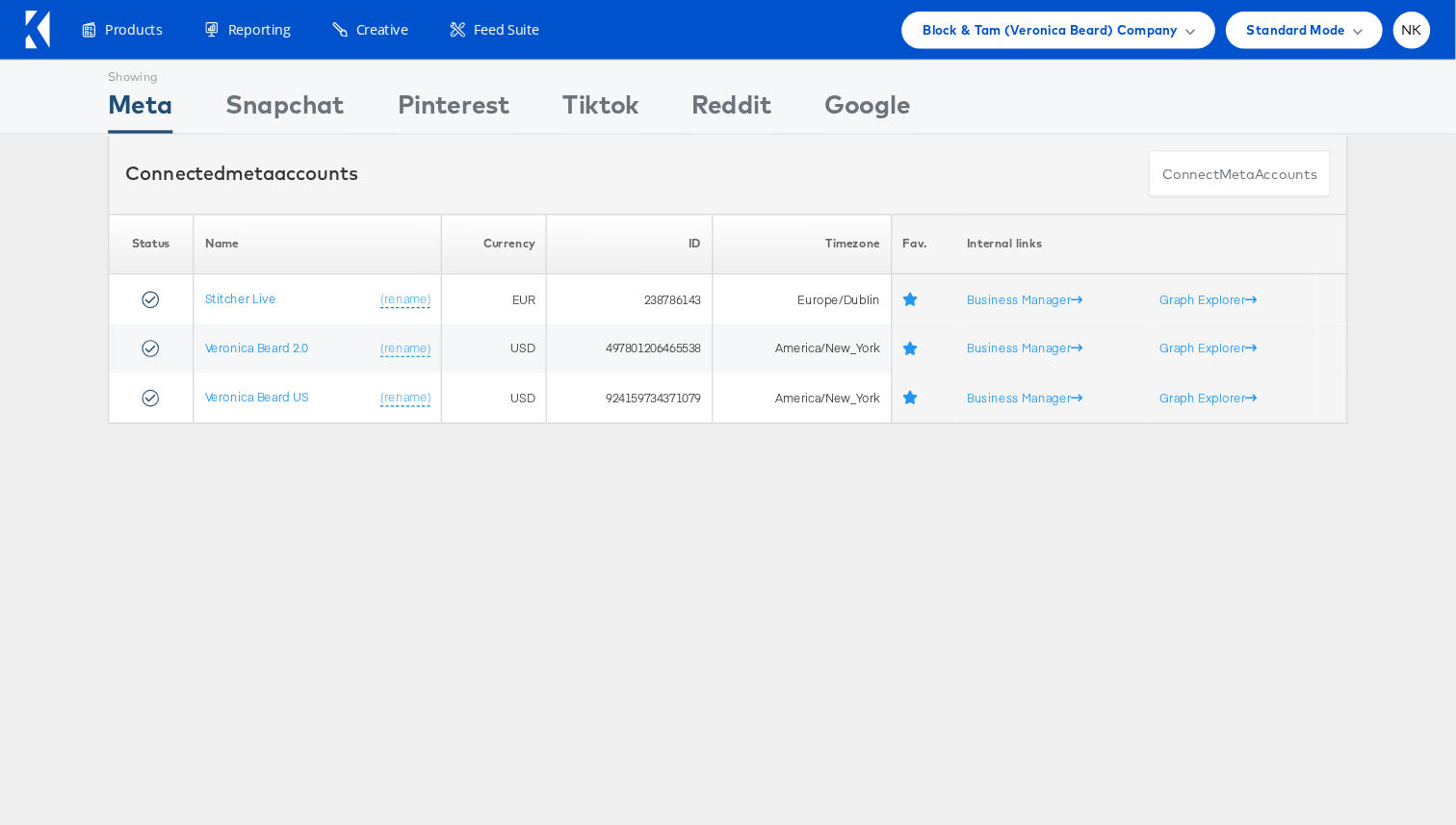 scroll, scrollTop: 0, scrollLeft: 0, axis: both 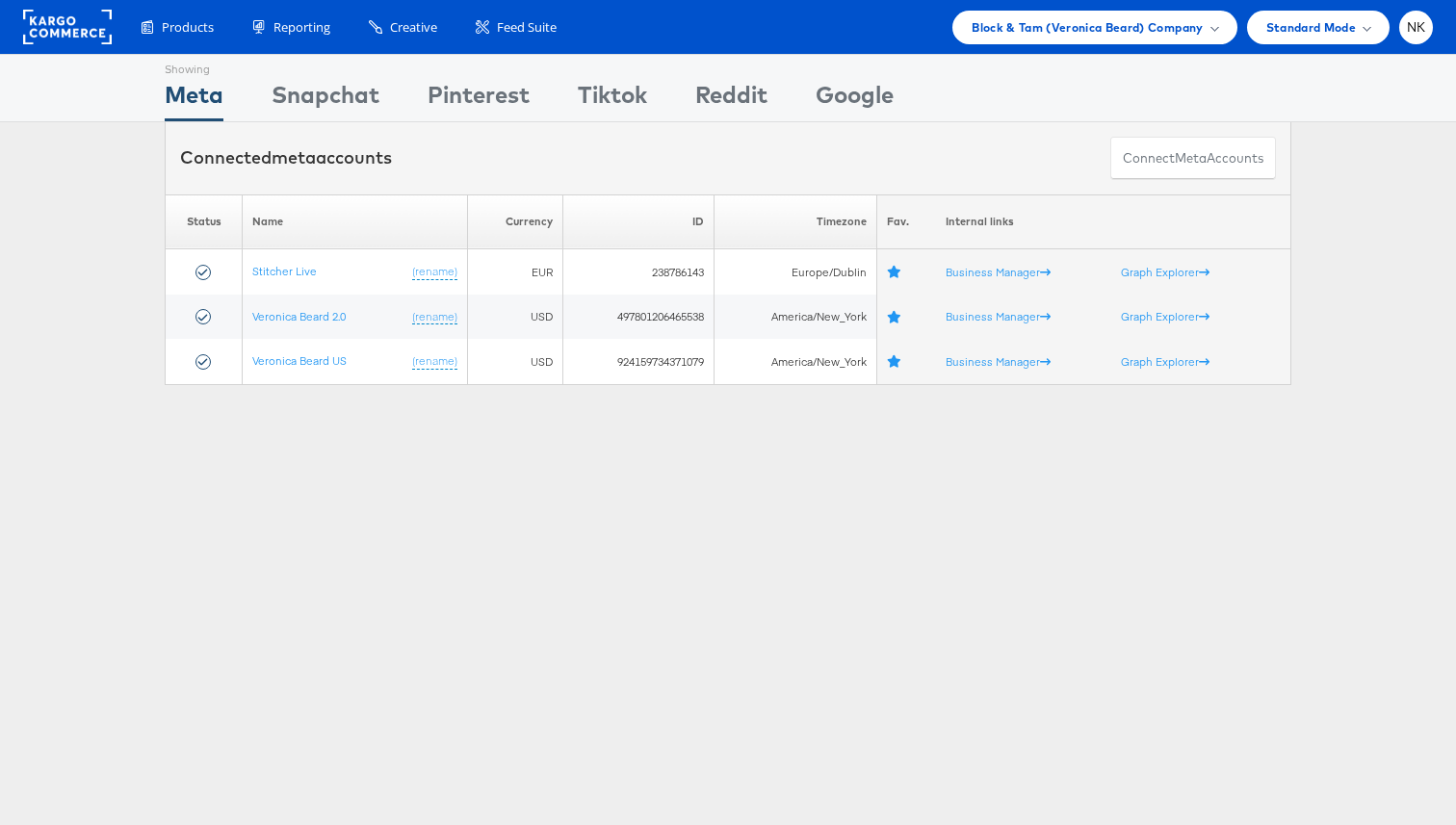 click 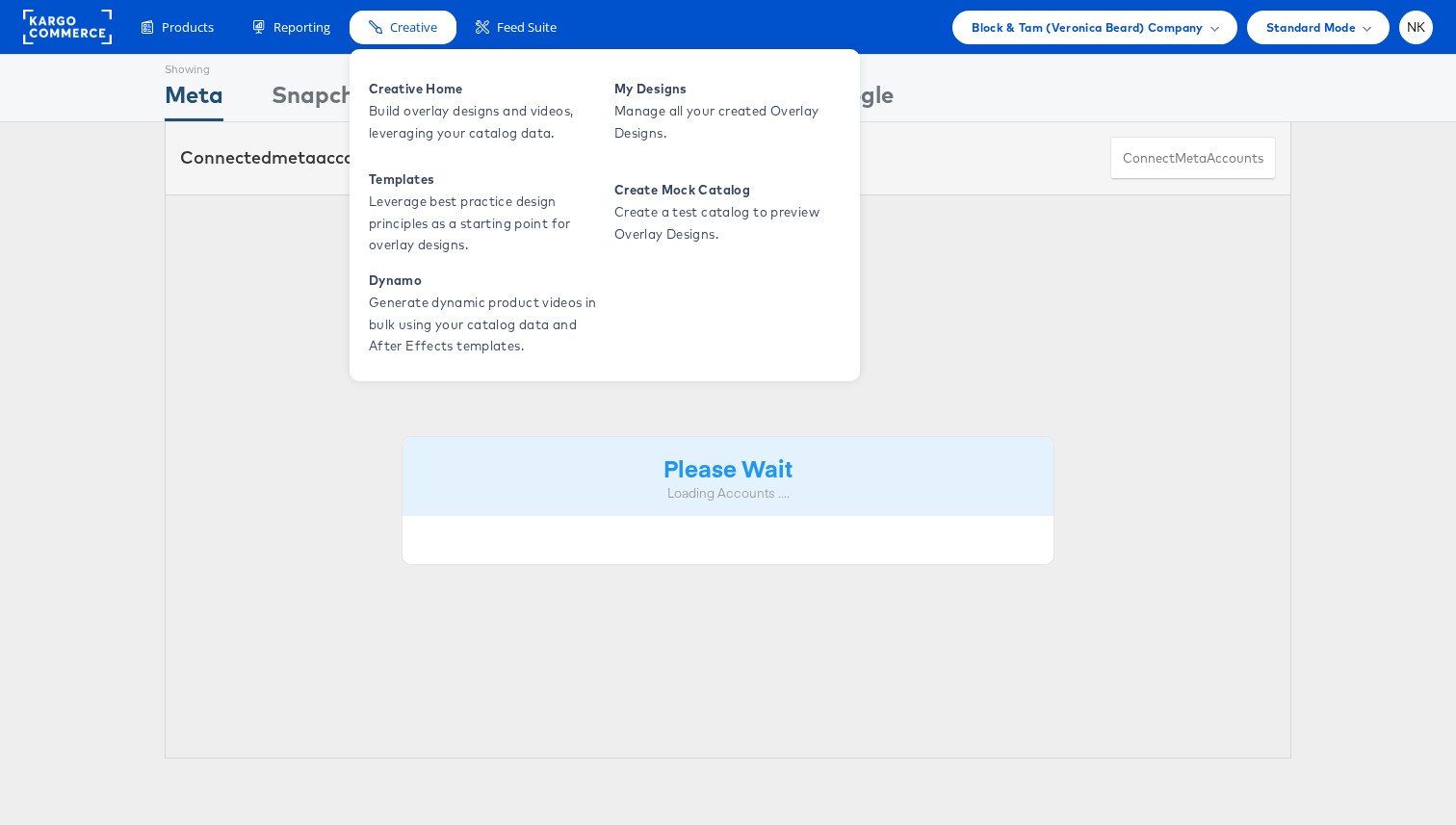 scroll, scrollTop: 0, scrollLeft: 0, axis: both 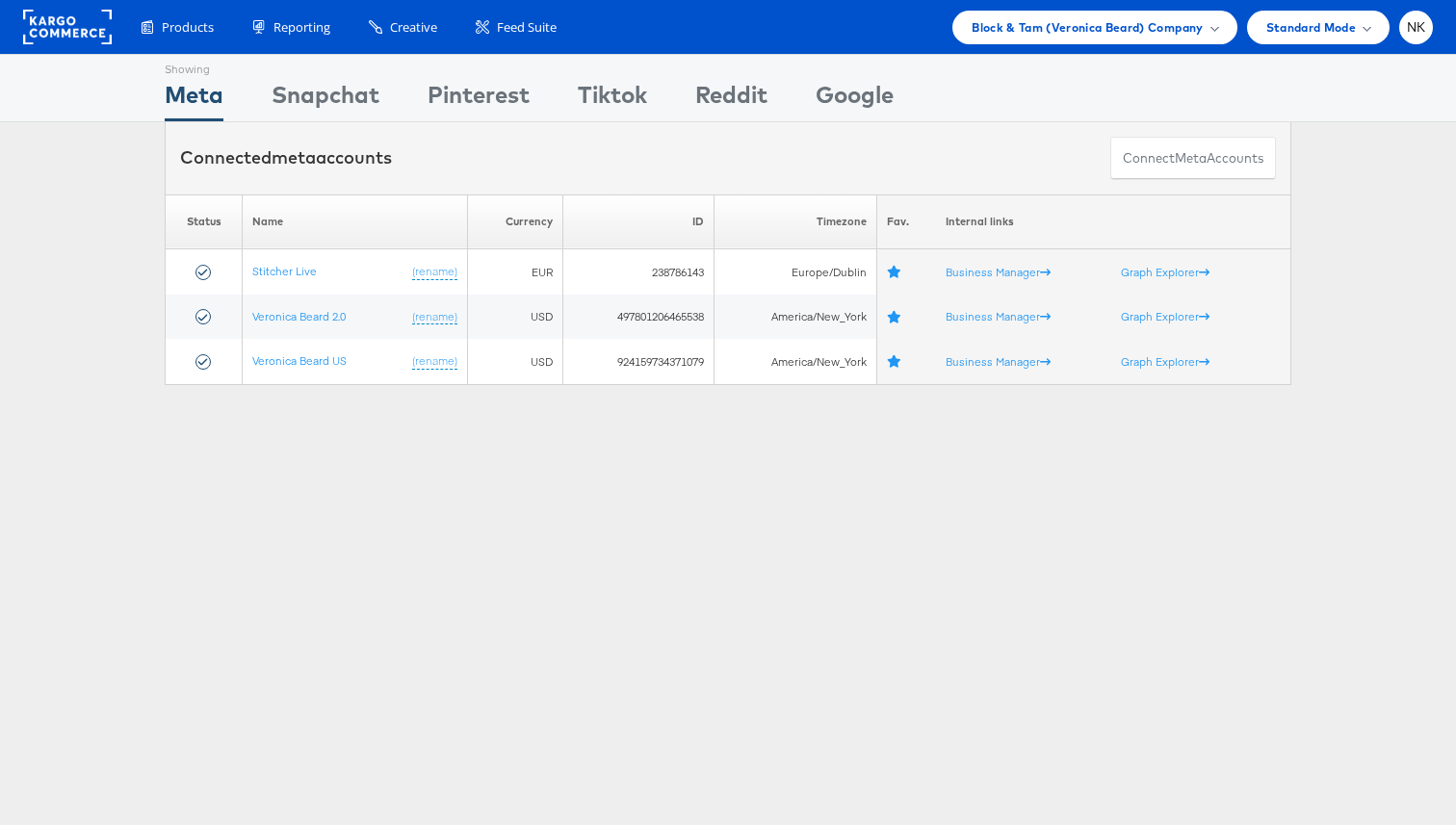 click 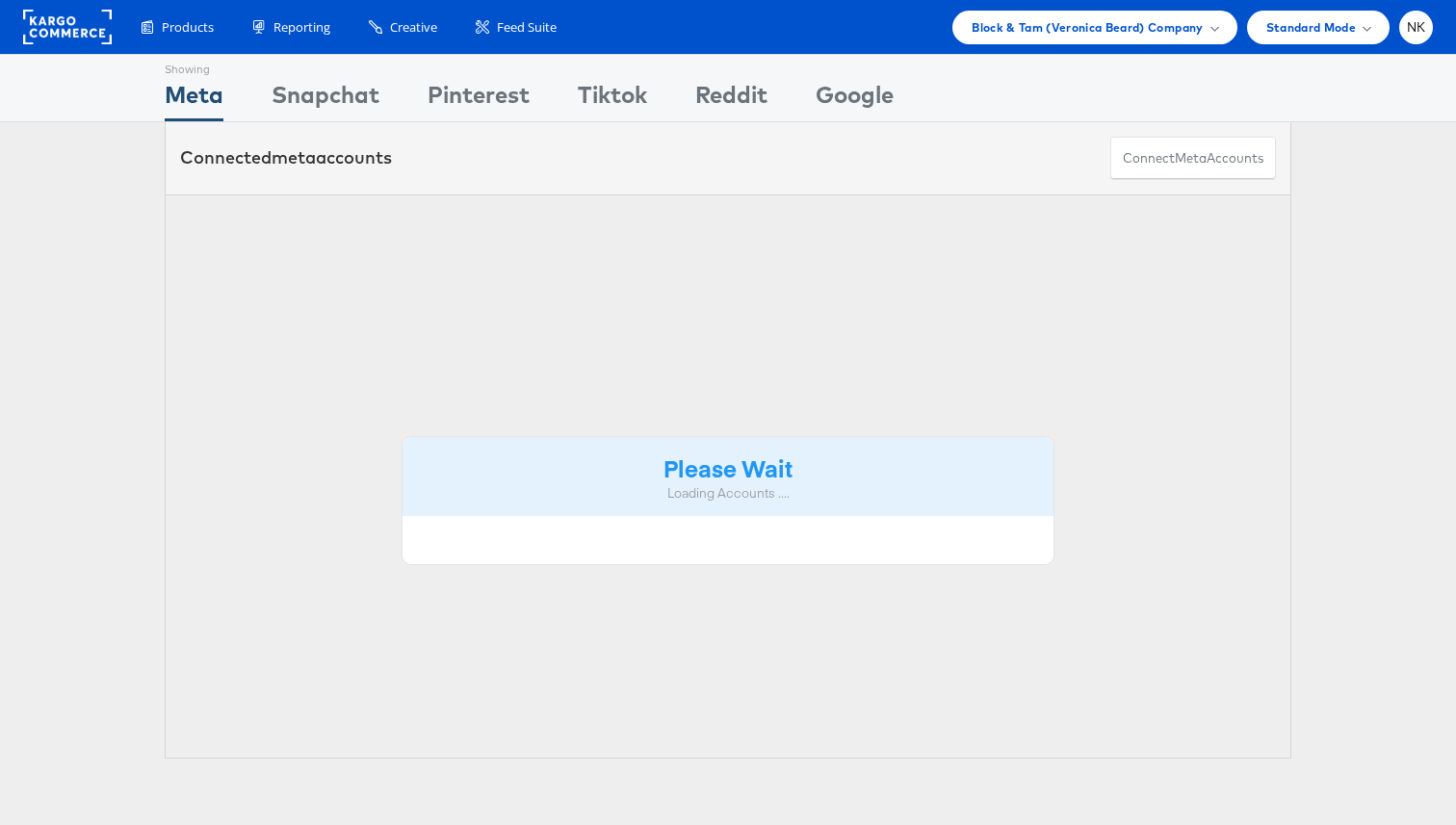 scroll, scrollTop: 0, scrollLeft: 0, axis: both 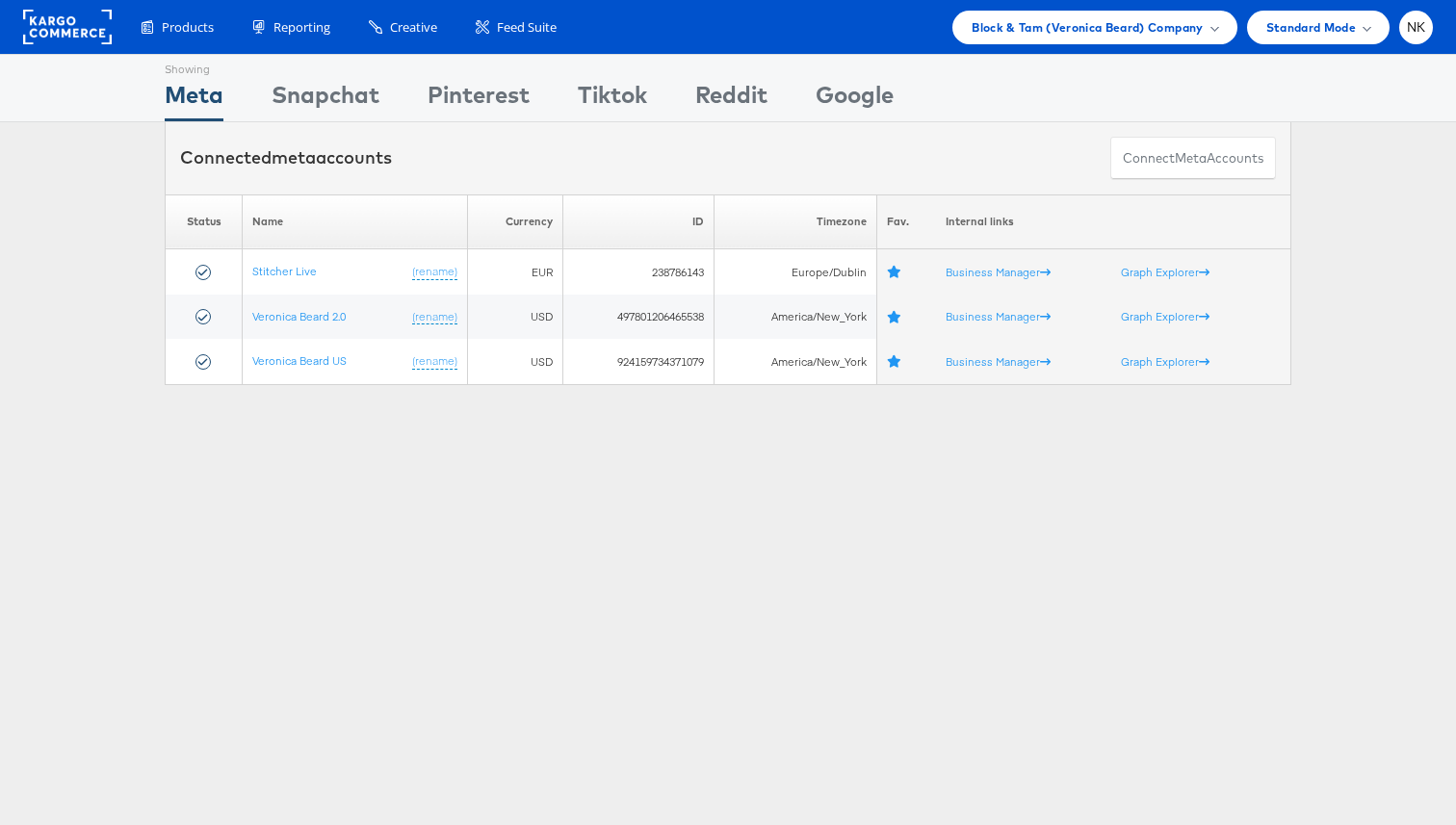 click 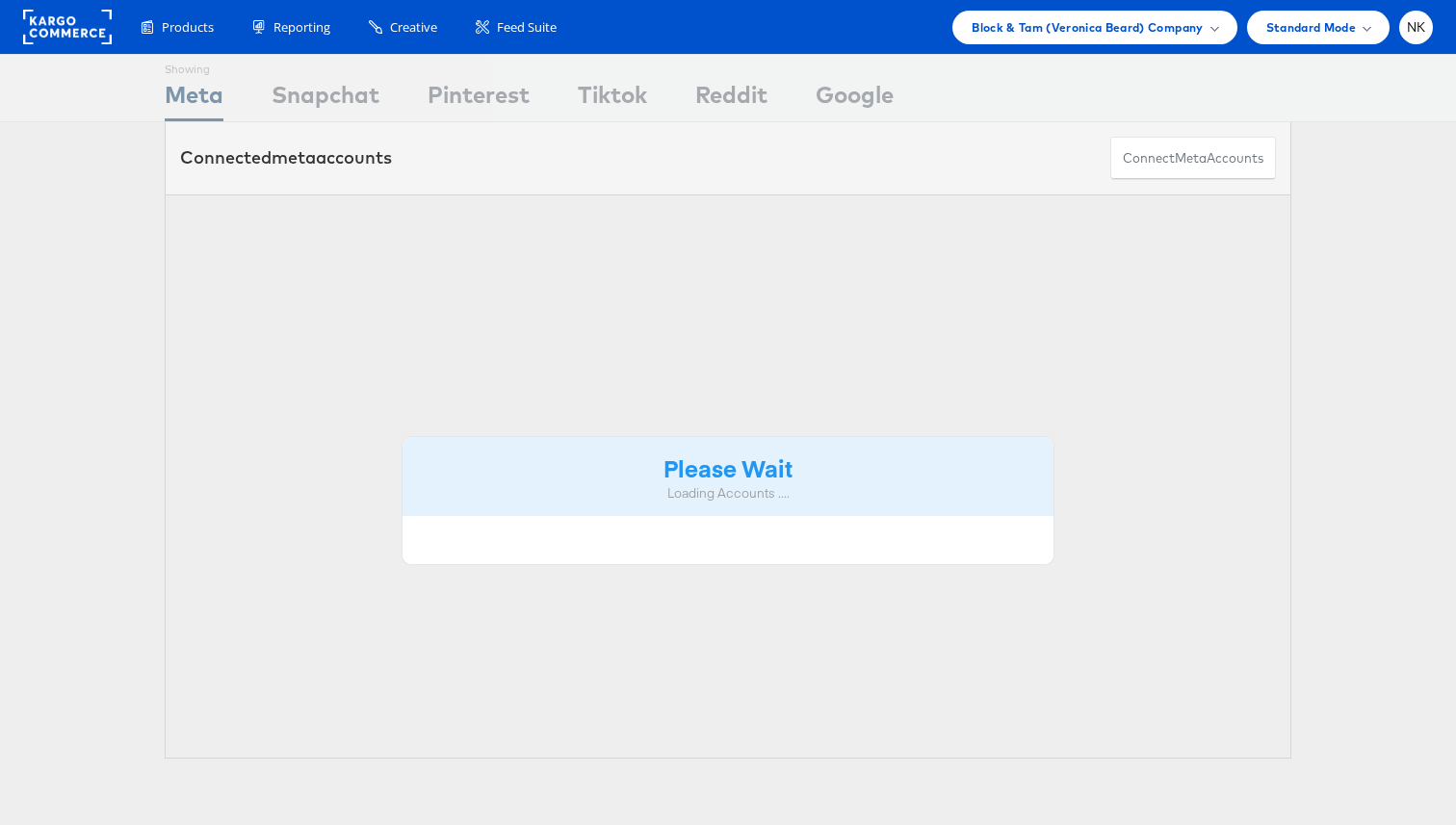scroll, scrollTop: 0, scrollLeft: 0, axis: both 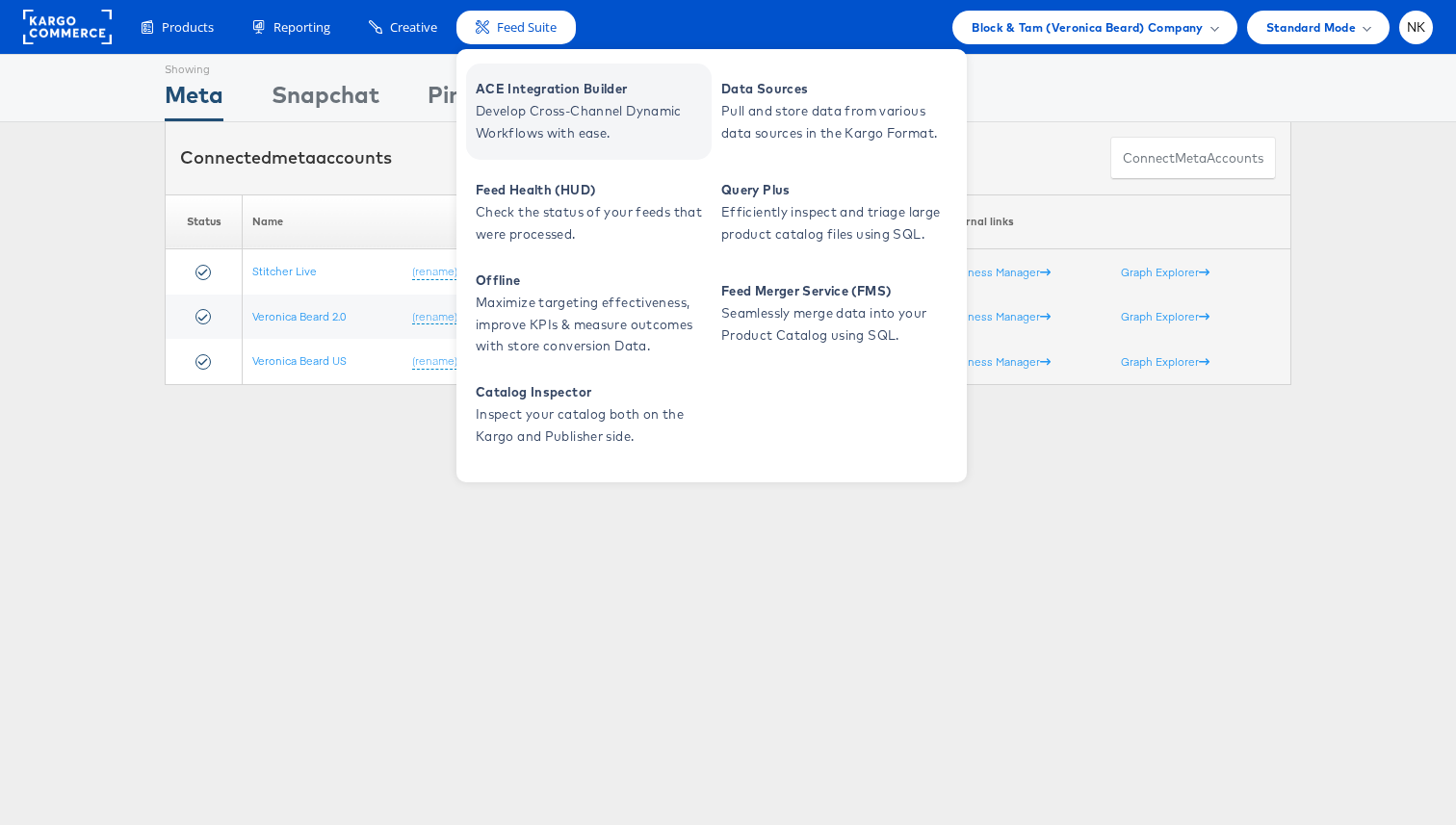 click on "ACE Integration Builder" at bounding box center (591, 89) 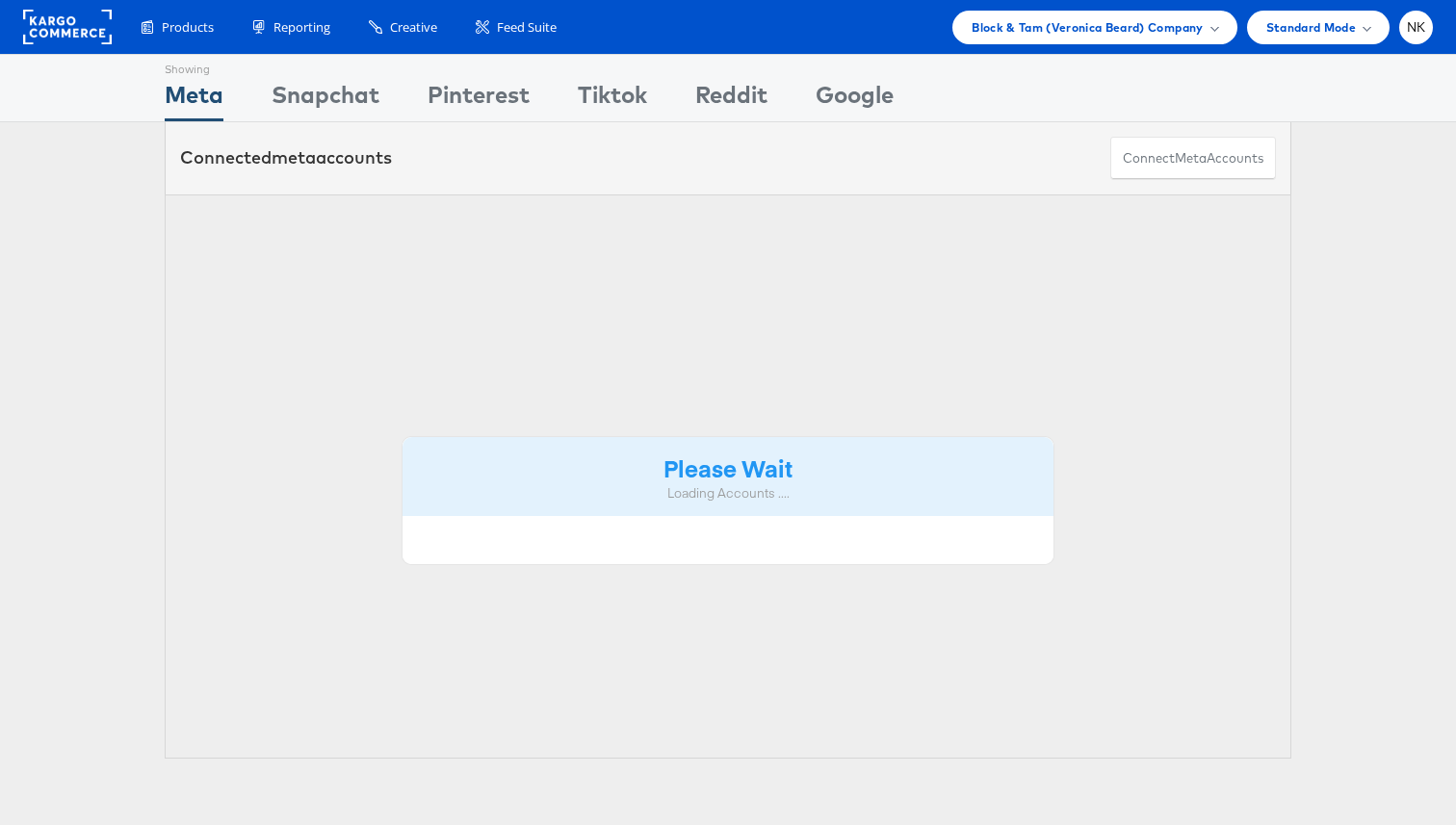 scroll, scrollTop: 0, scrollLeft: 0, axis: both 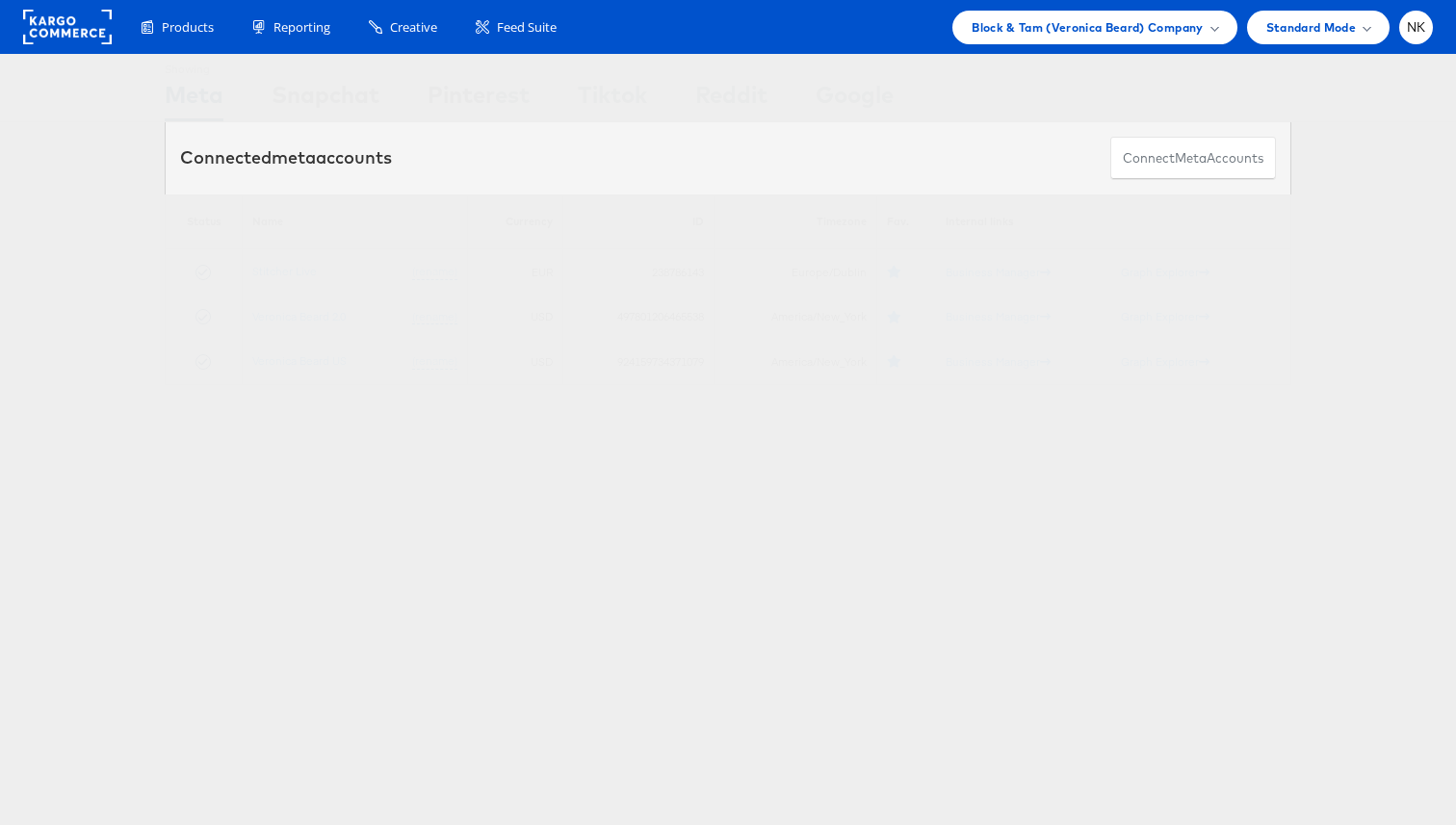 click 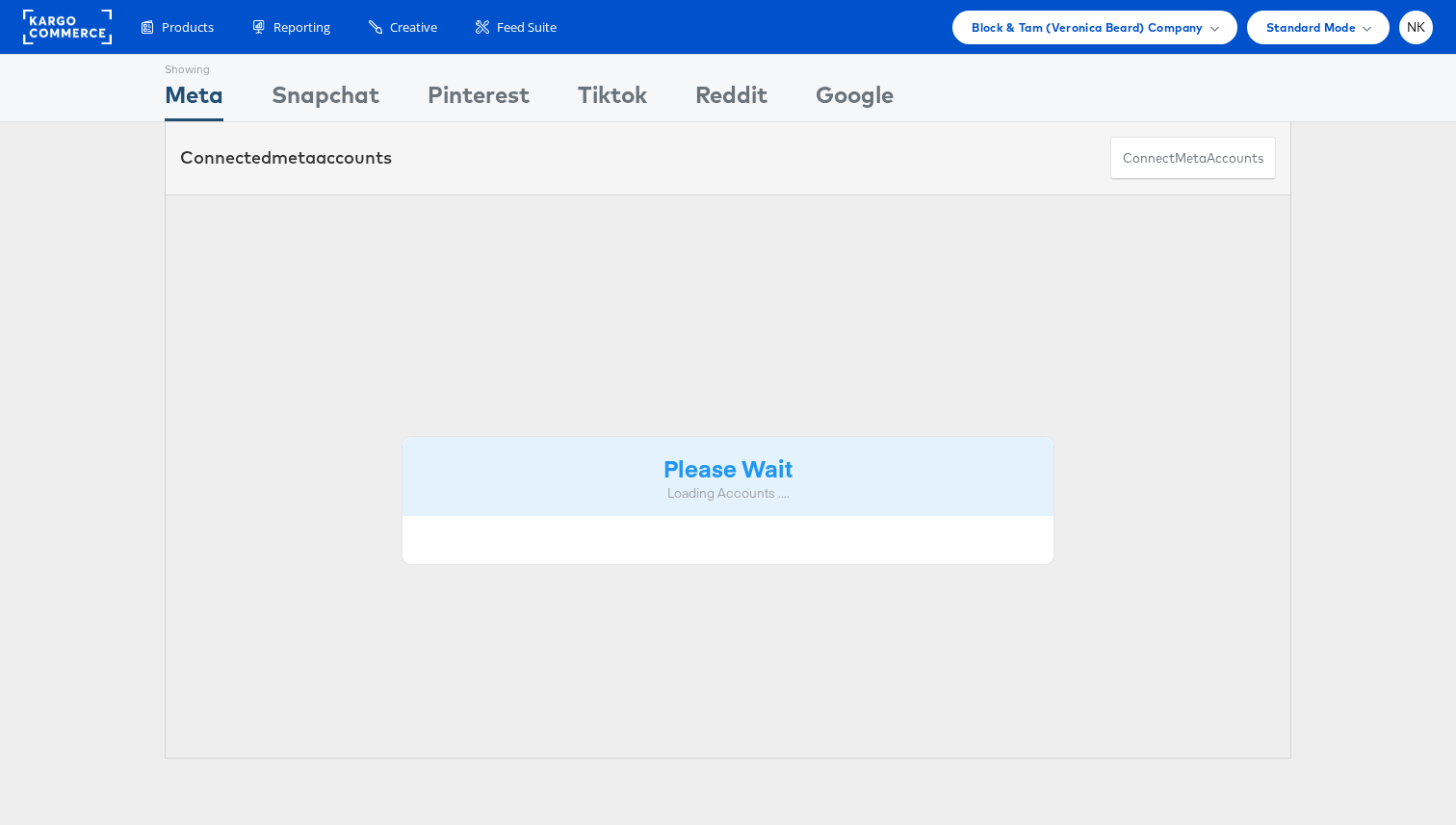 scroll, scrollTop: 0, scrollLeft: 0, axis: both 